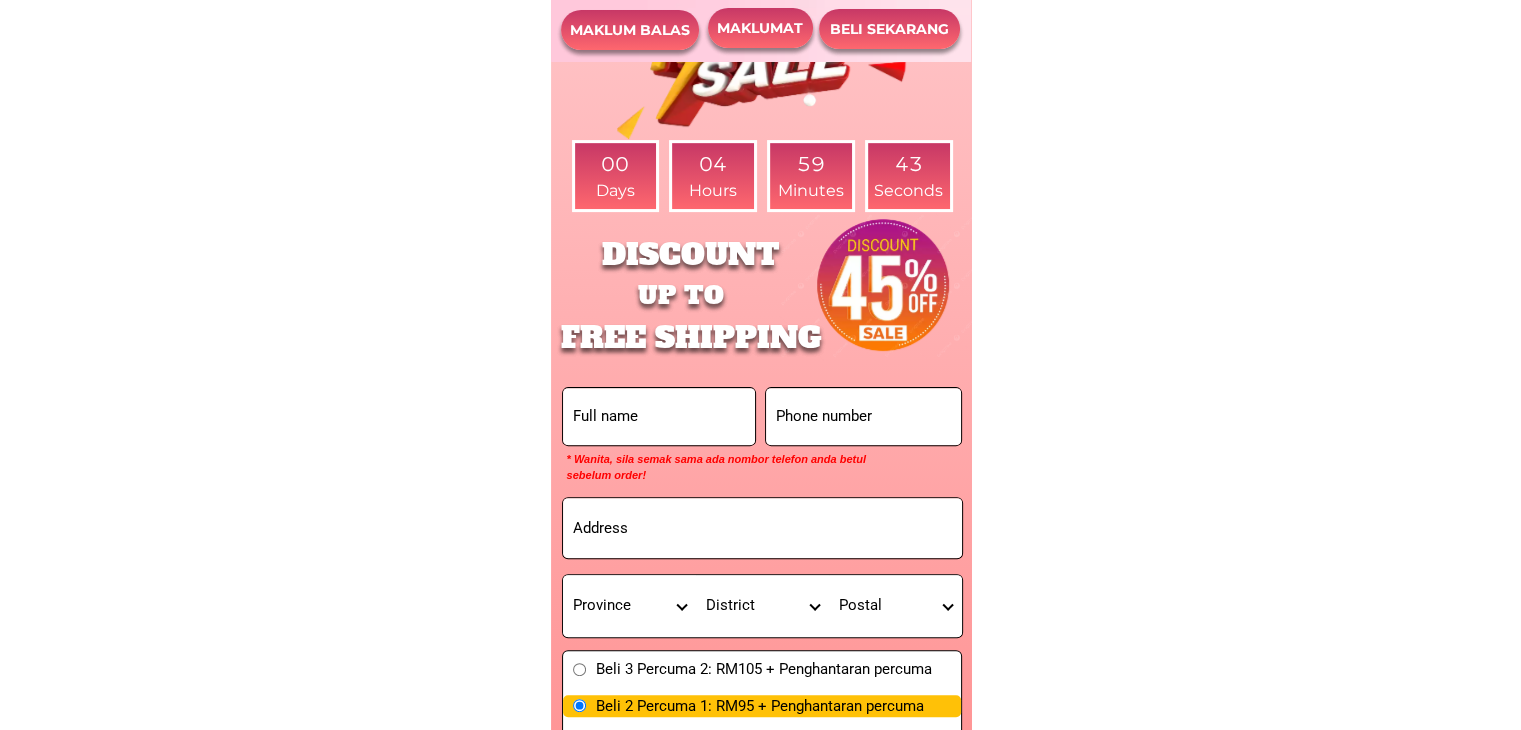 scroll, scrollTop: 8228, scrollLeft: 0, axis: vertical 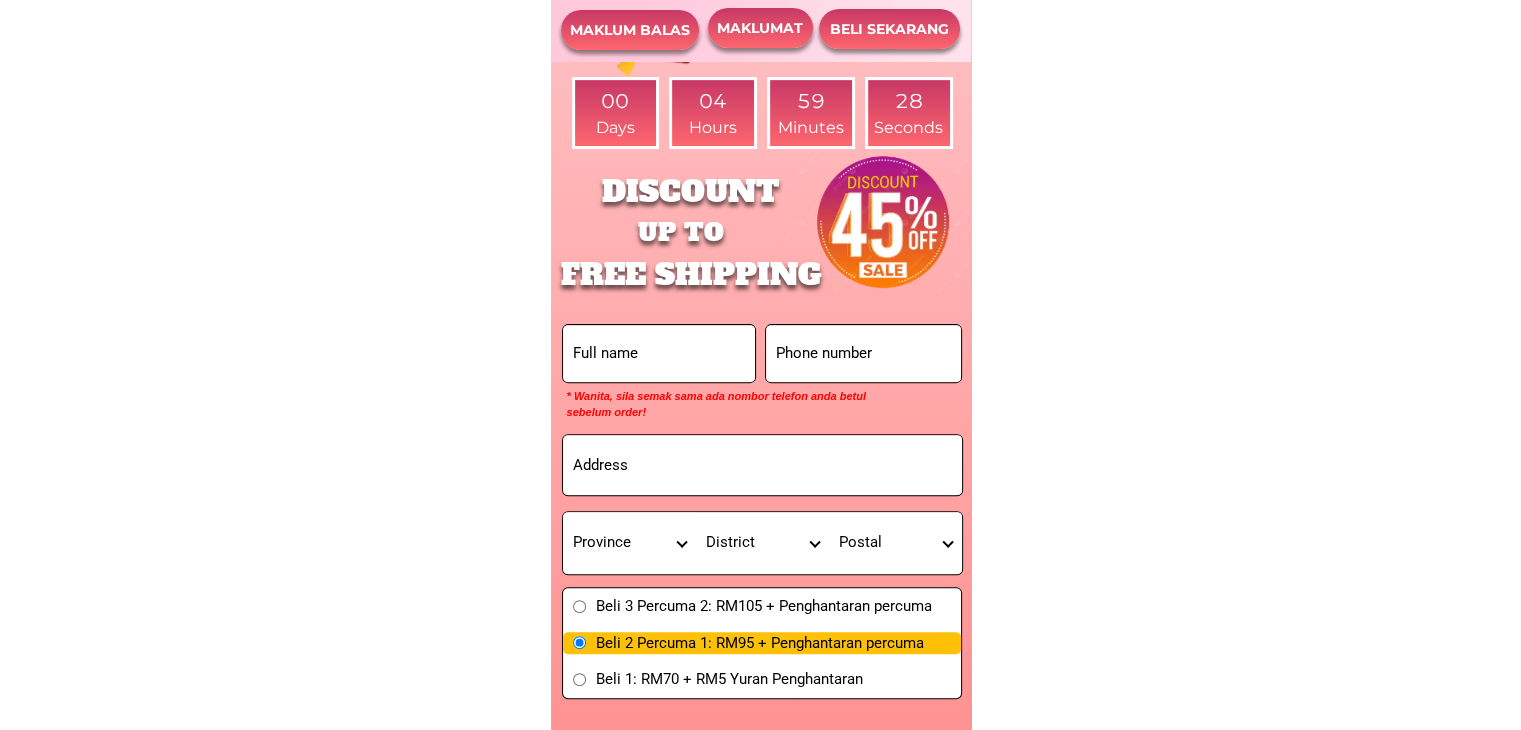click at bounding box center (863, 353) 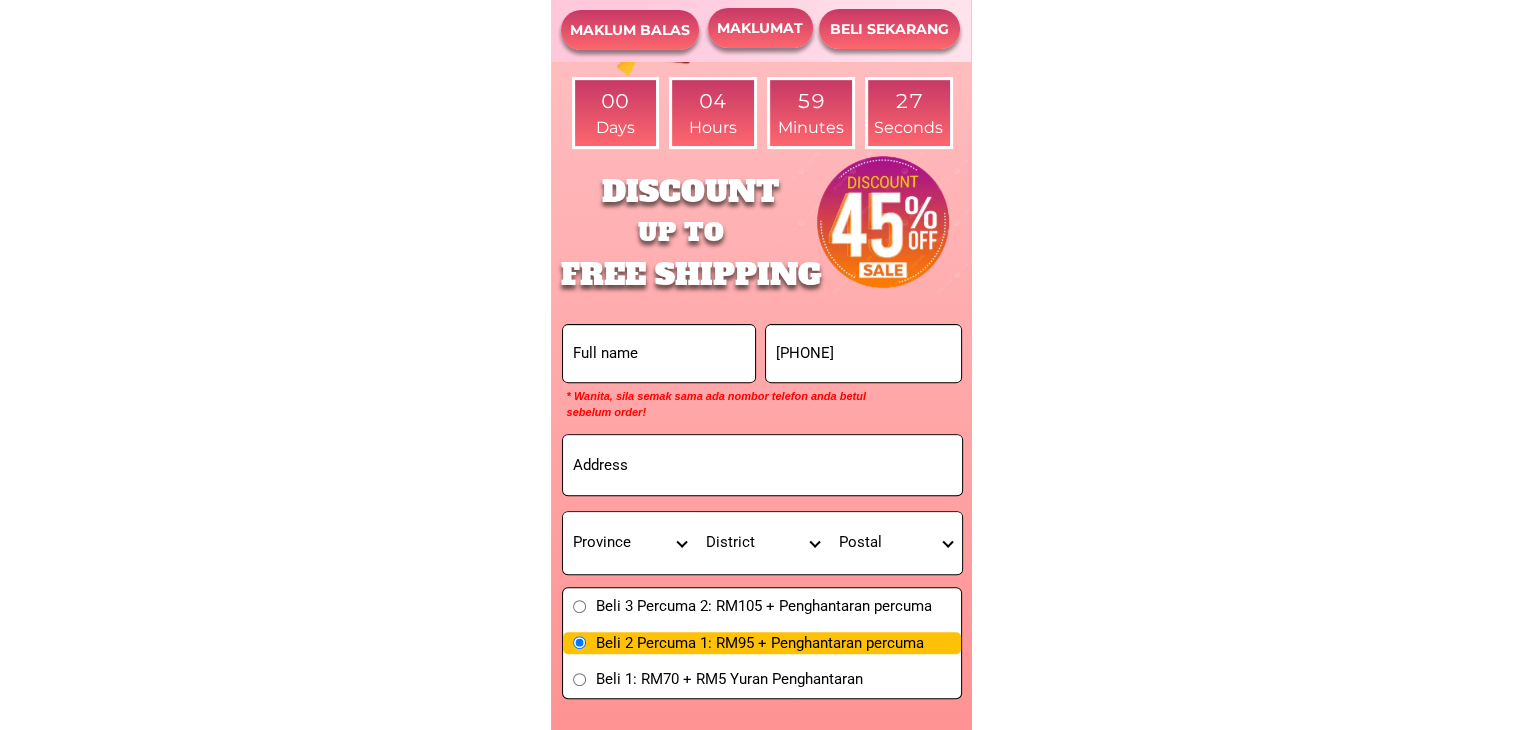 type on "[PHONE]" 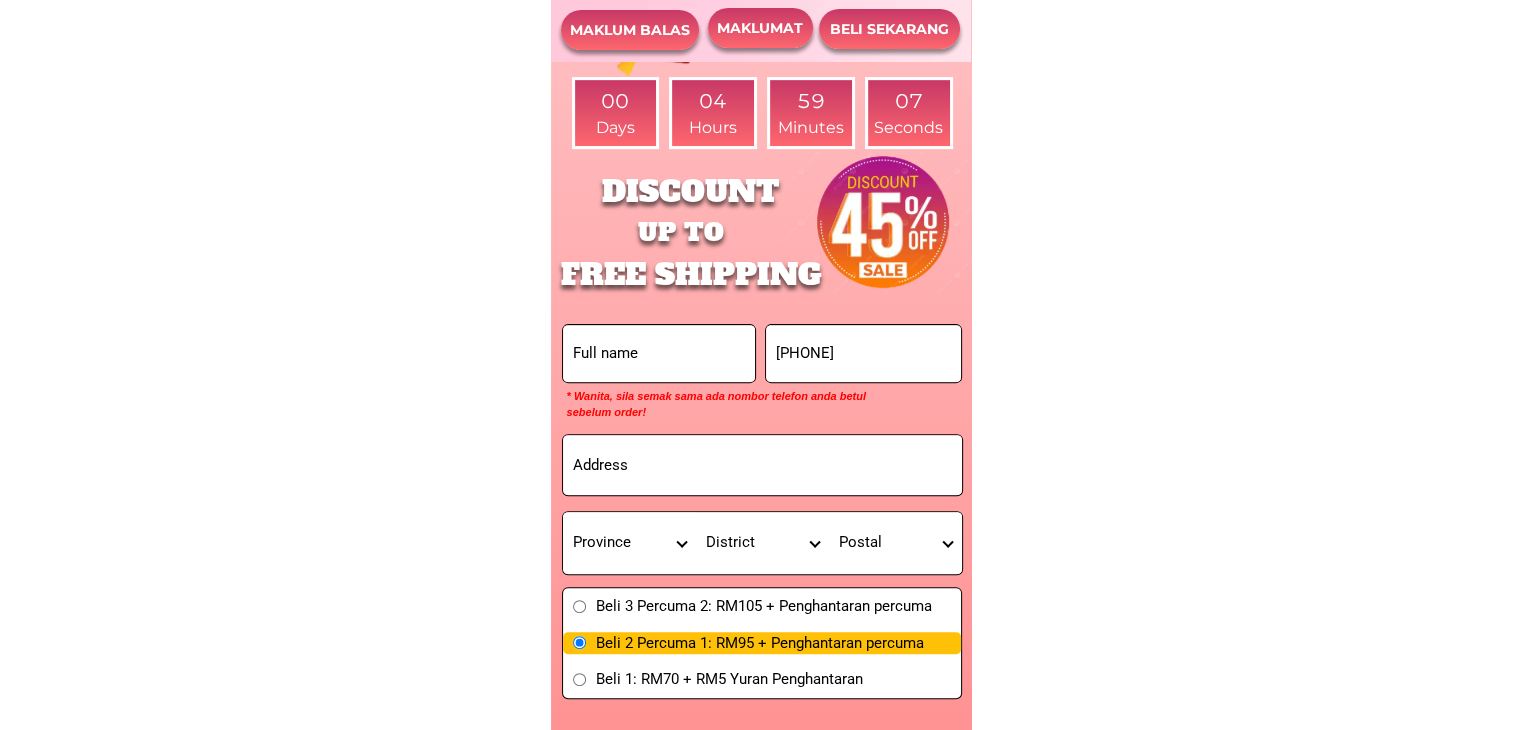 click at bounding box center (762, 465) 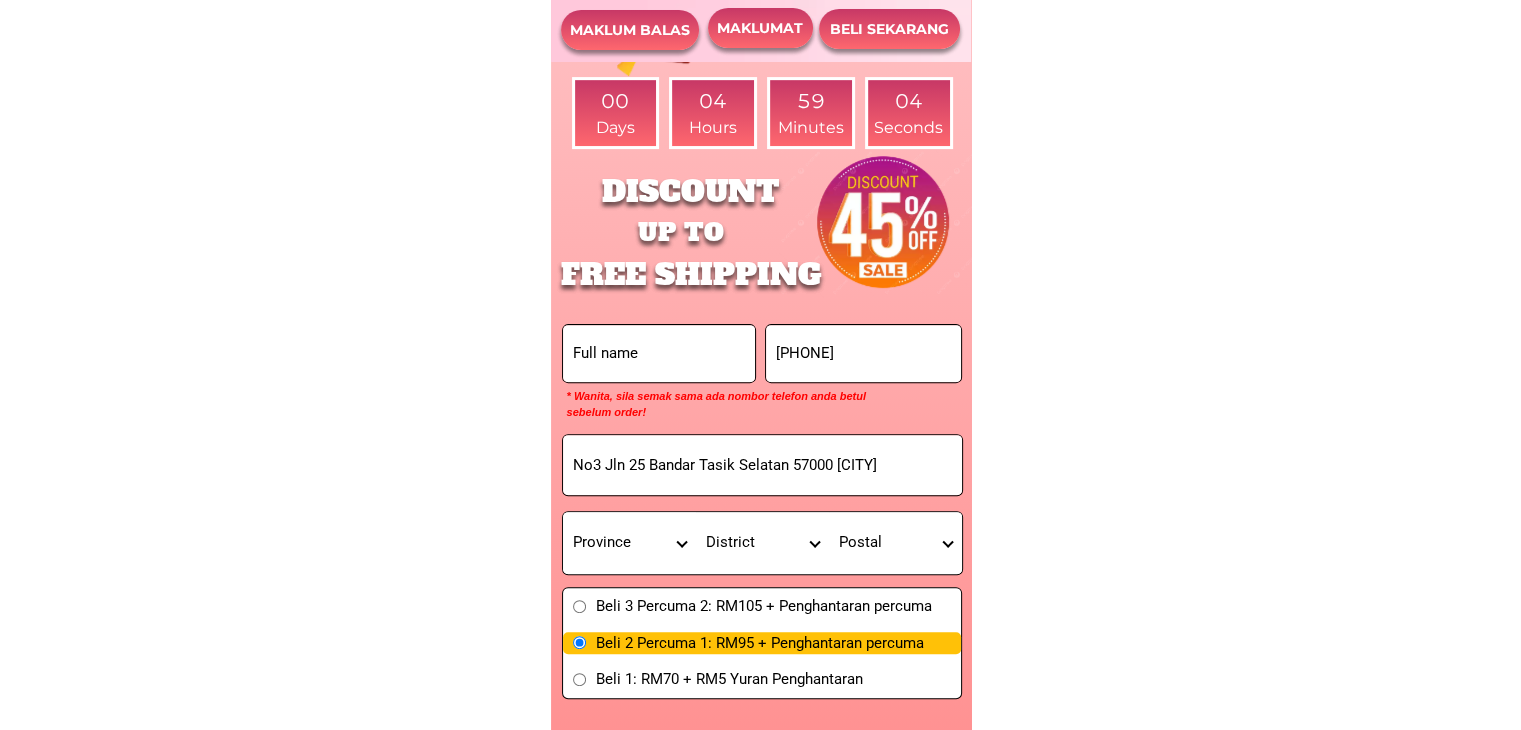 type on "No3 Jln 25 Bandar Tasik Selatan 57000 [CITY]" 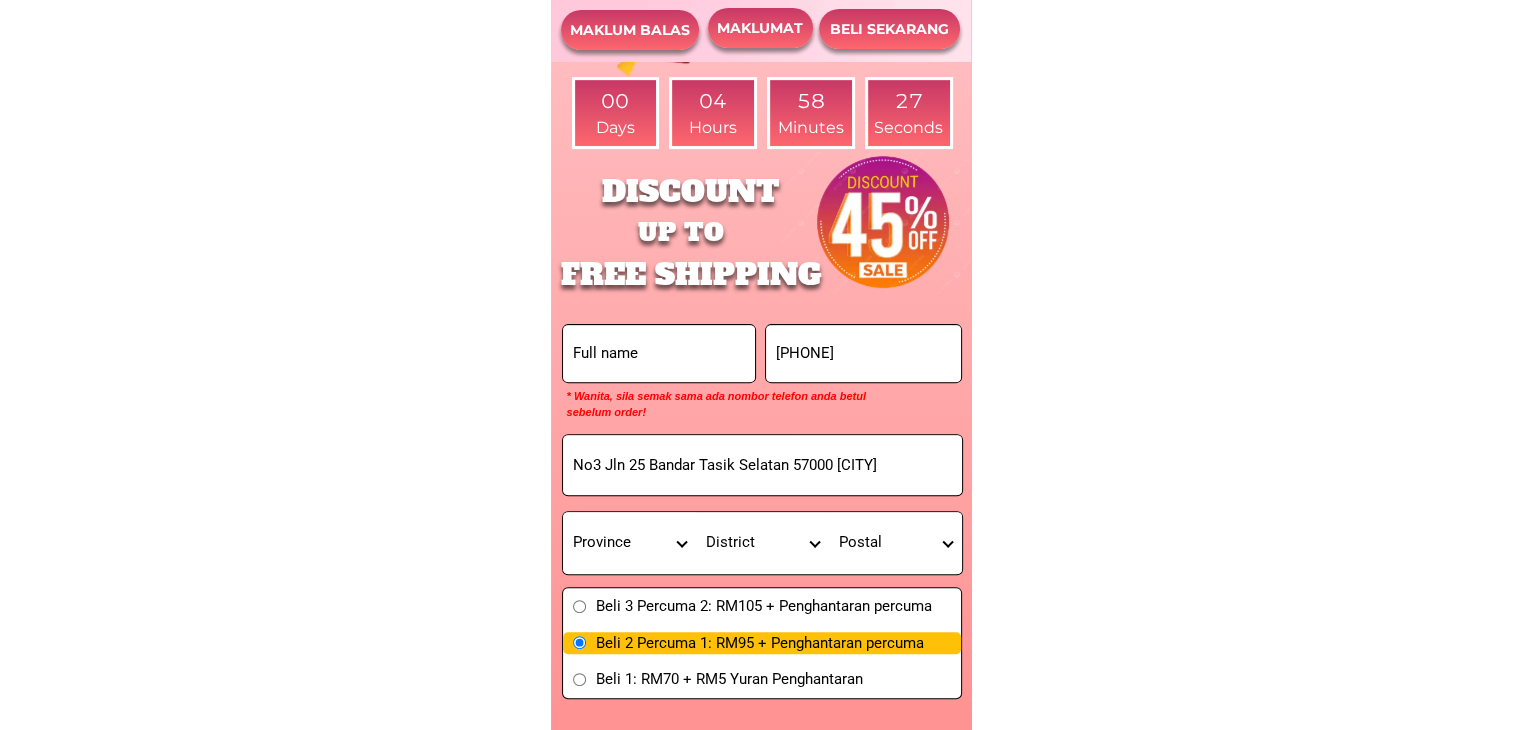 click on "[STATE] [STATE] [STATE] [STATE] [STATE] [STATE] [STATE] [STATE] [STATE] [STATE] [STATE] [STATE] [STATE]" at bounding box center [629, 543] 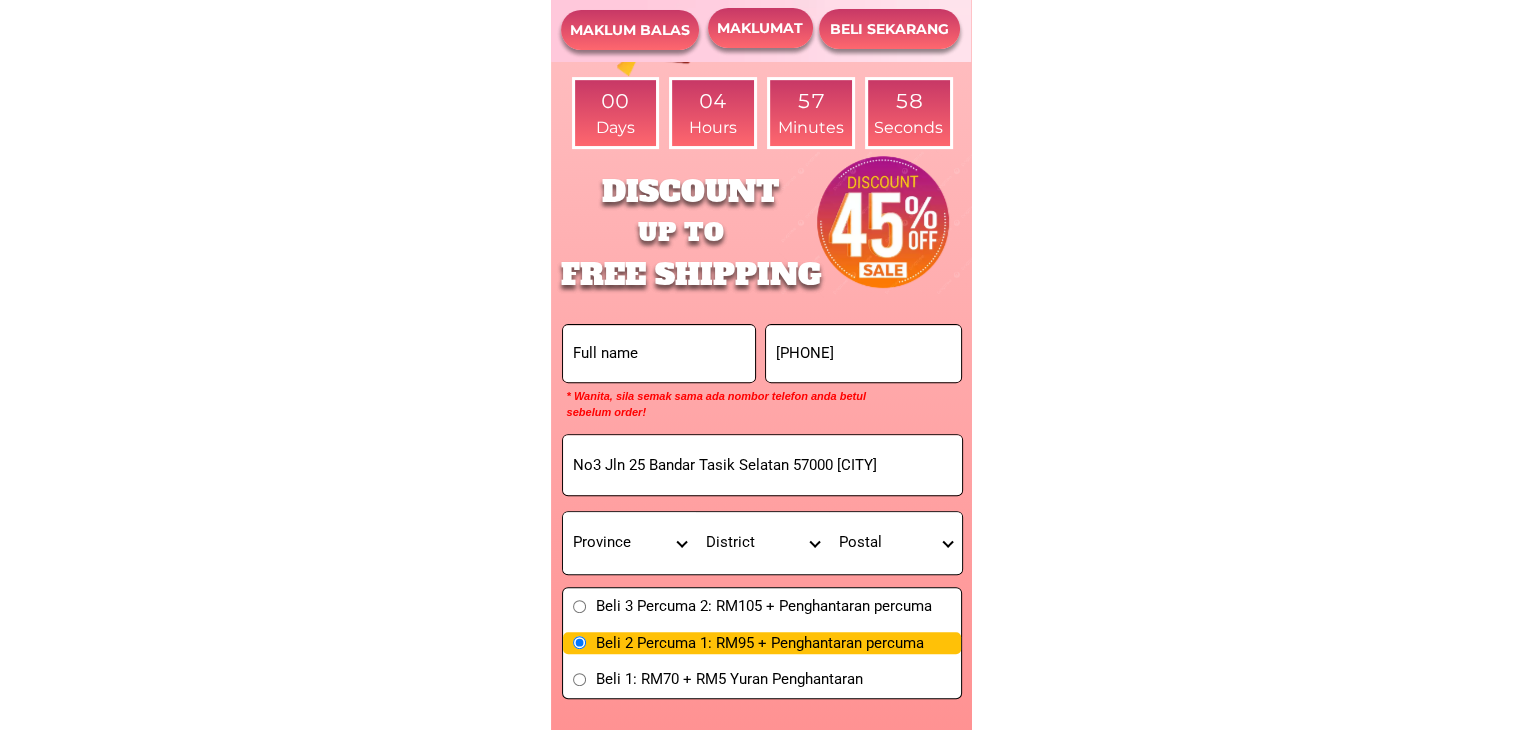 click on "[STATE] [STATE] [STATE] [STATE] [STATE] [STATE] [STATE] [STATE] [STATE] [STATE] [STATE] [STATE] [STATE]" at bounding box center [629, 543] 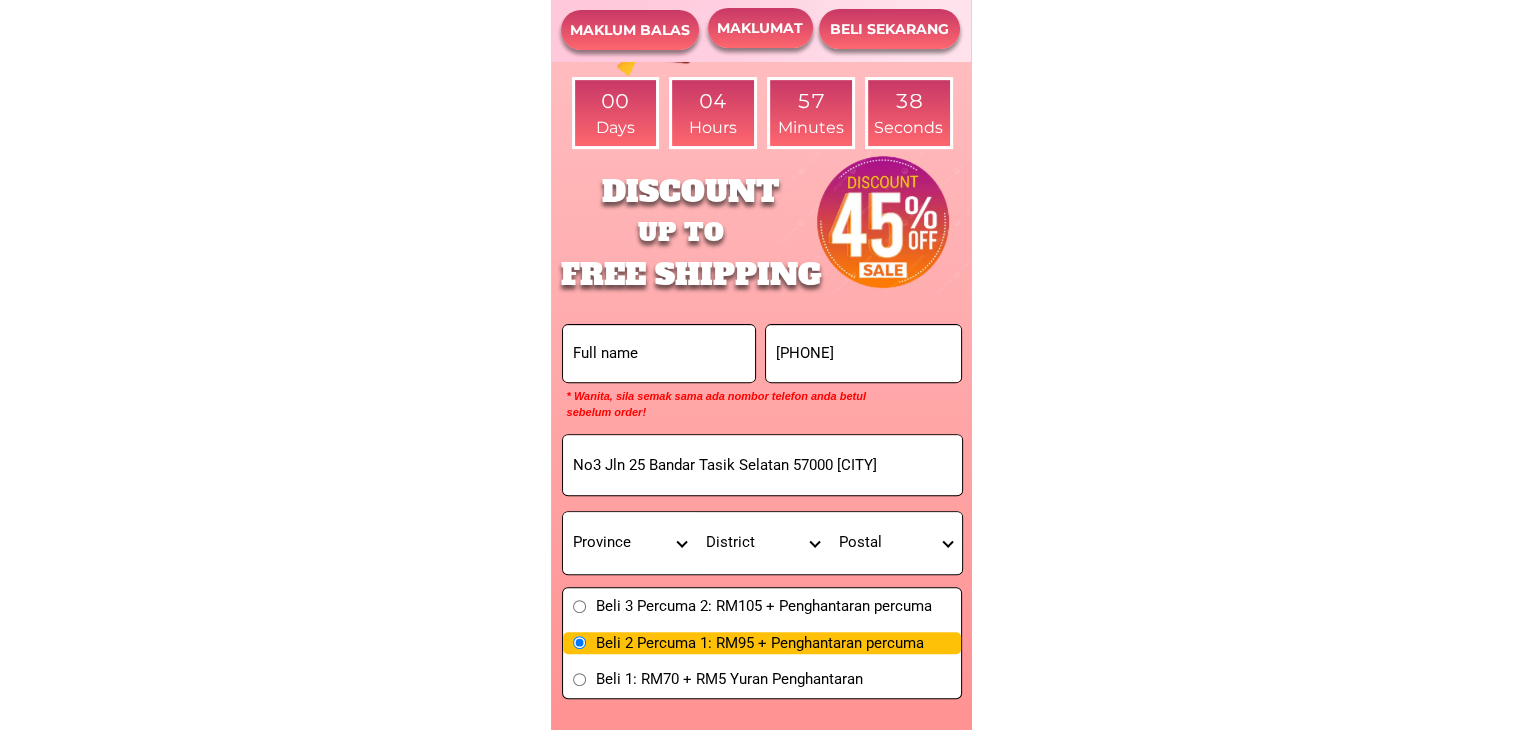 click on "[STATE] [STATE] [STATE] [STATE] [STATE] [STATE] [STATE] [STATE] [STATE] [STATE] [STATE] [STATE] [STATE]" at bounding box center (629, 543) 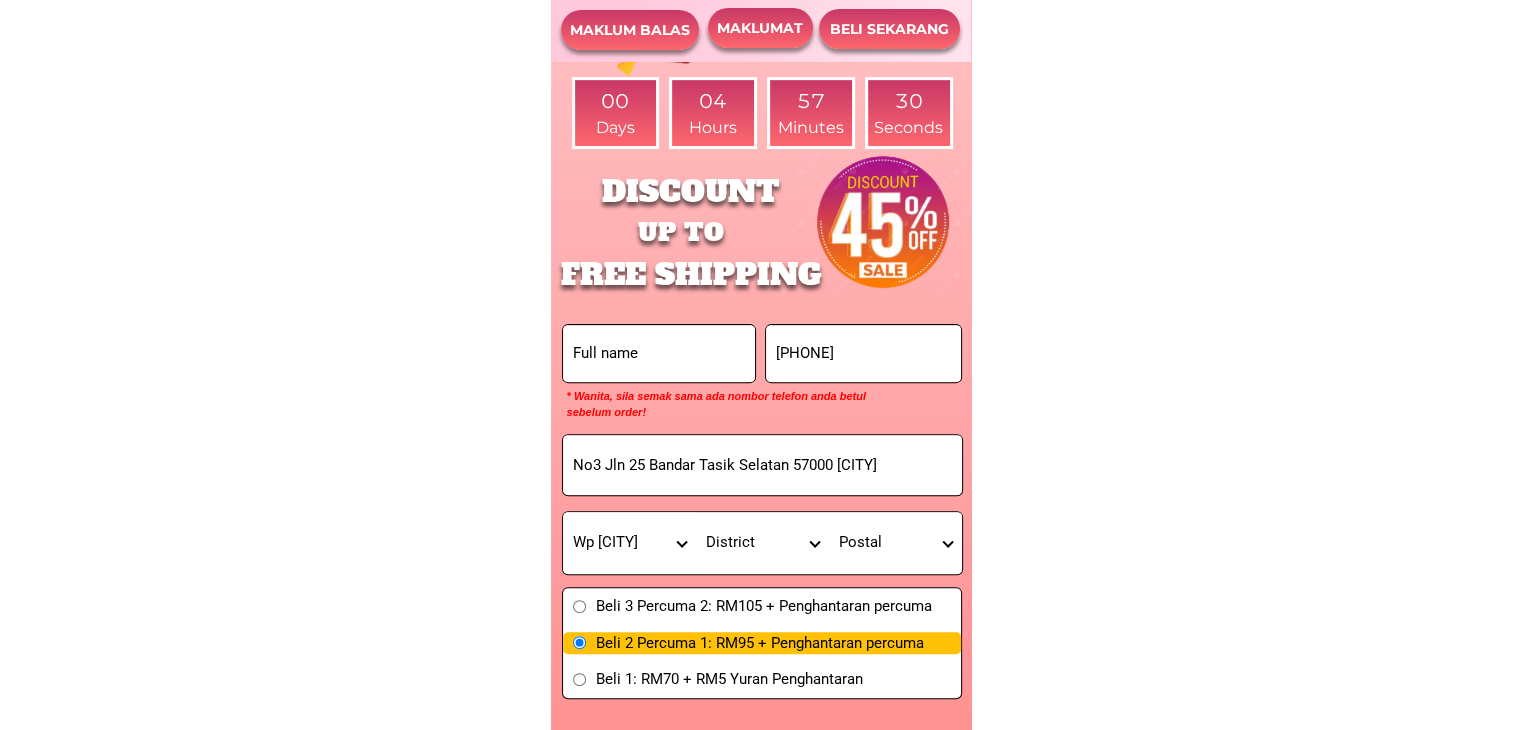 click on "[STATE] [STATE] [STATE] [STATE] [STATE] [STATE] [STATE] [STATE] [STATE] [STATE] [STATE] [STATE] [STATE]" at bounding box center (629, 543) 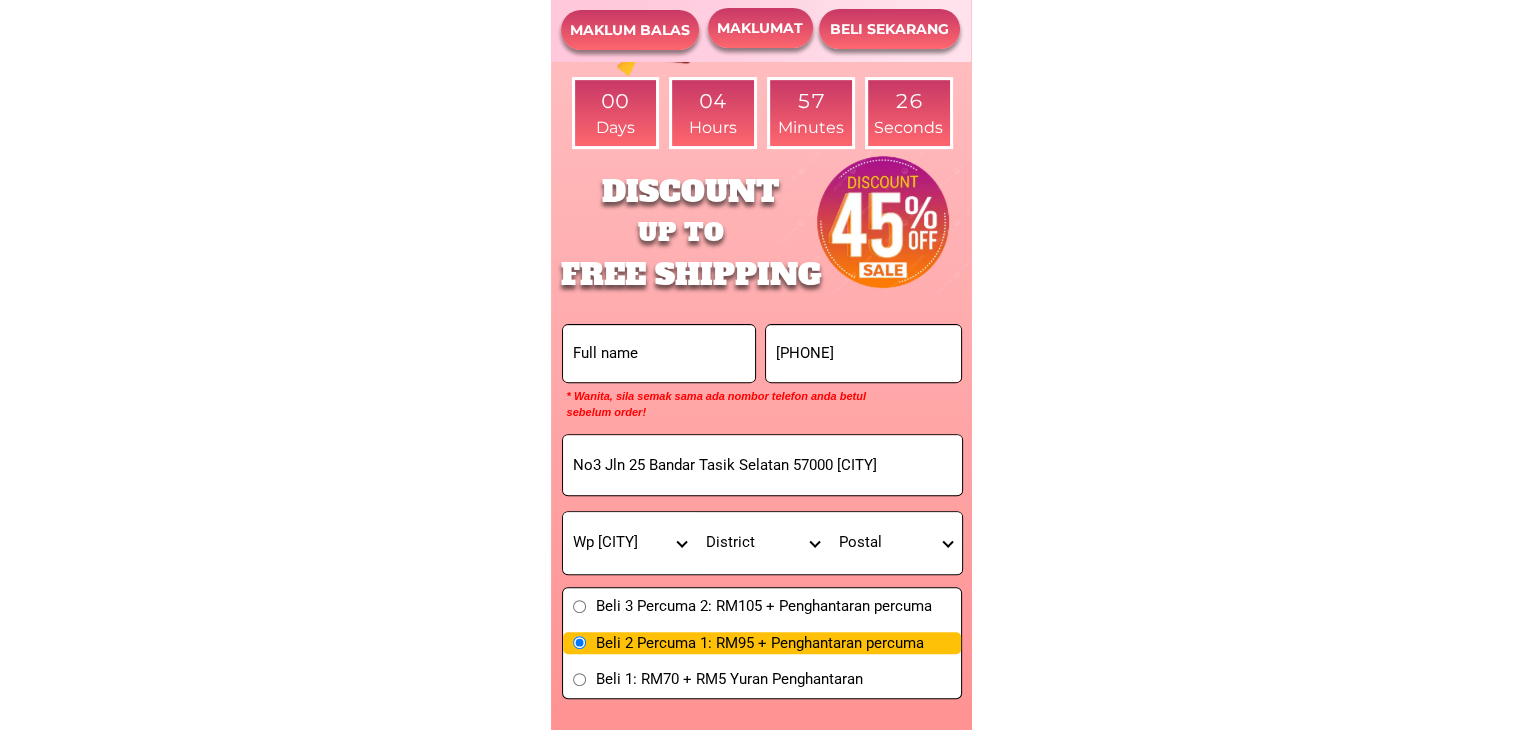 click on "Postal" at bounding box center (895, 543) 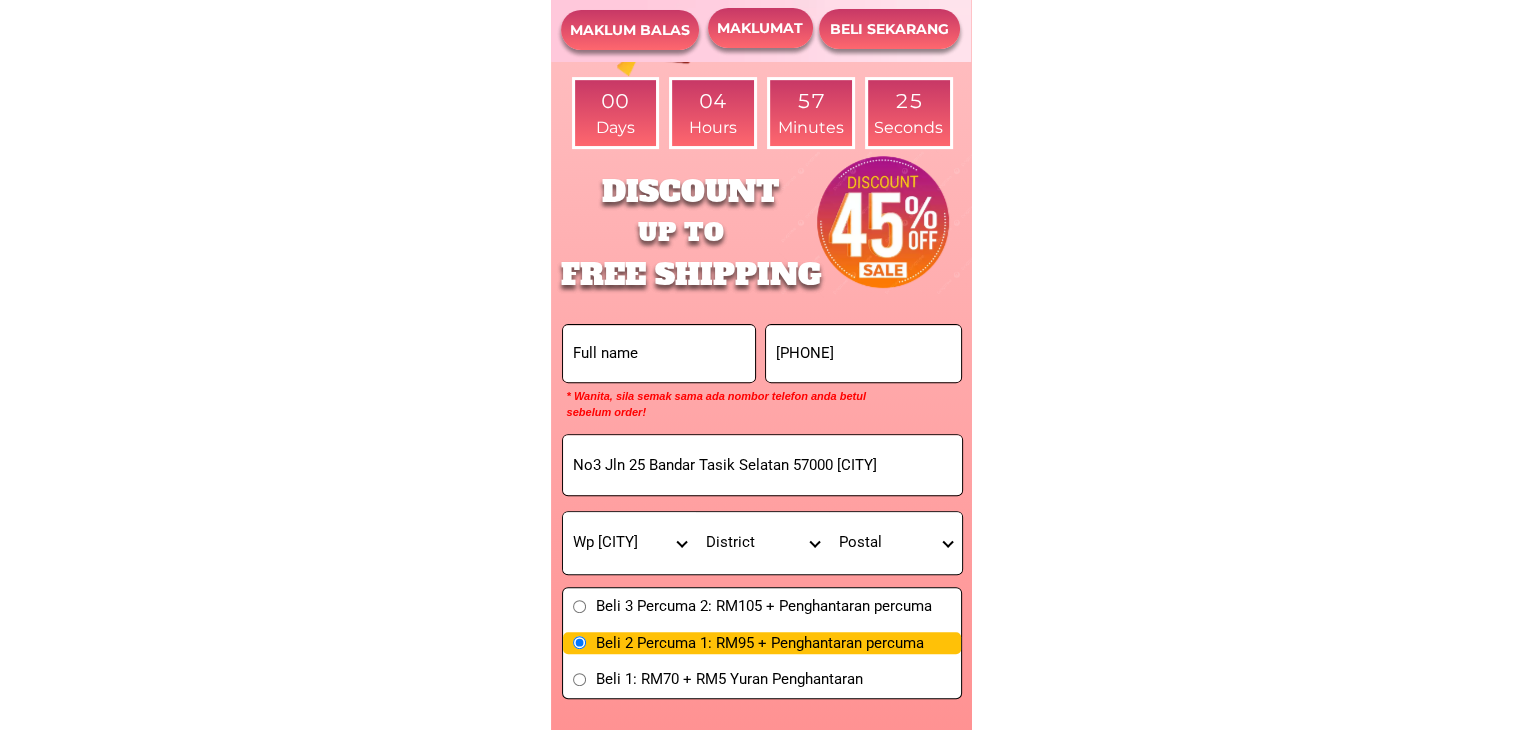 click on "District Ampang Cheras Hulu Langat Kepong Kota Damansara Kuala Lumpur Segambut Wangsa Maju" at bounding box center (762, 543) 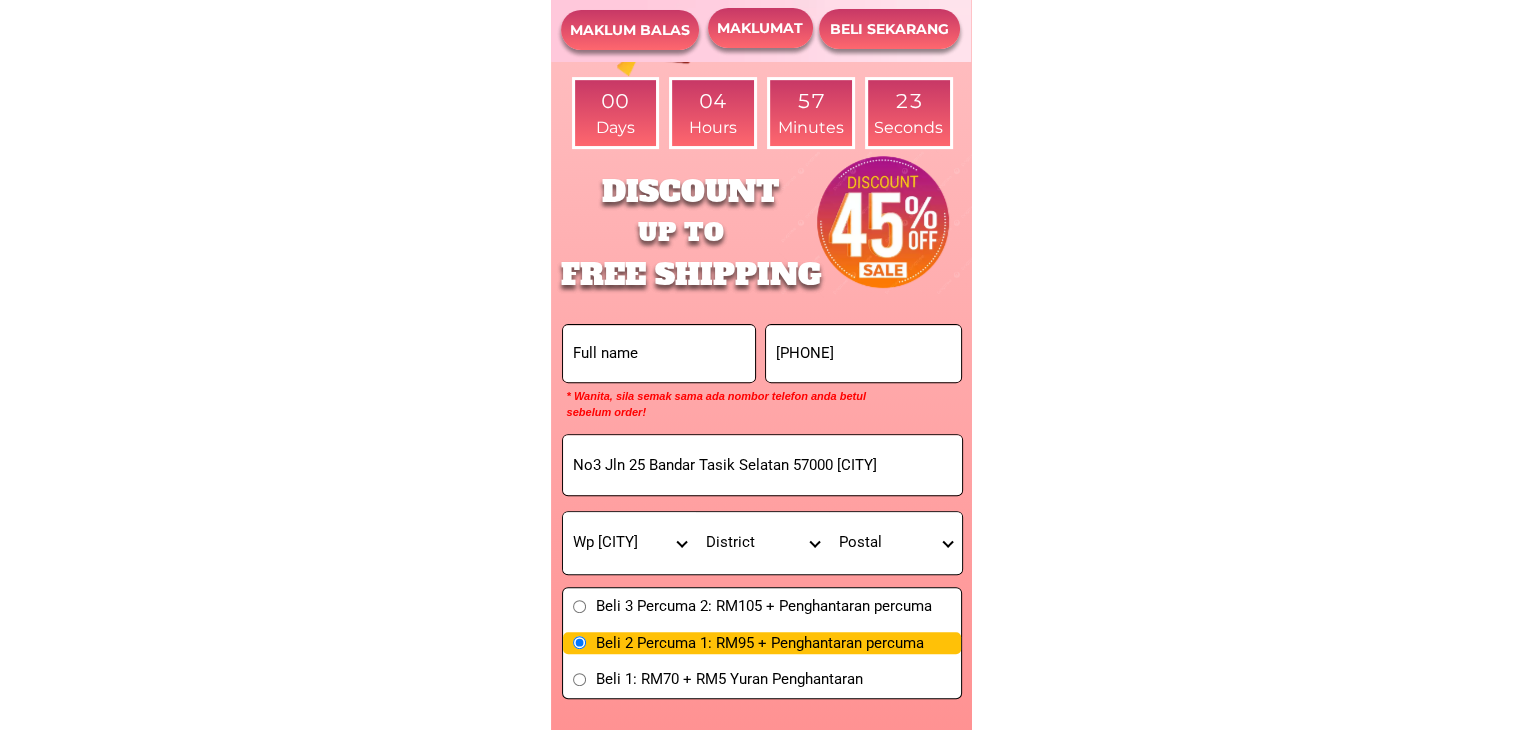 click on "[STATE] [STATE] [STATE] [STATE] [STATE] [STATE] [STATE] [STATE] [STATE] [STATE] [STATE] [STATE] [STATE]" at bounding box center [629, 543] 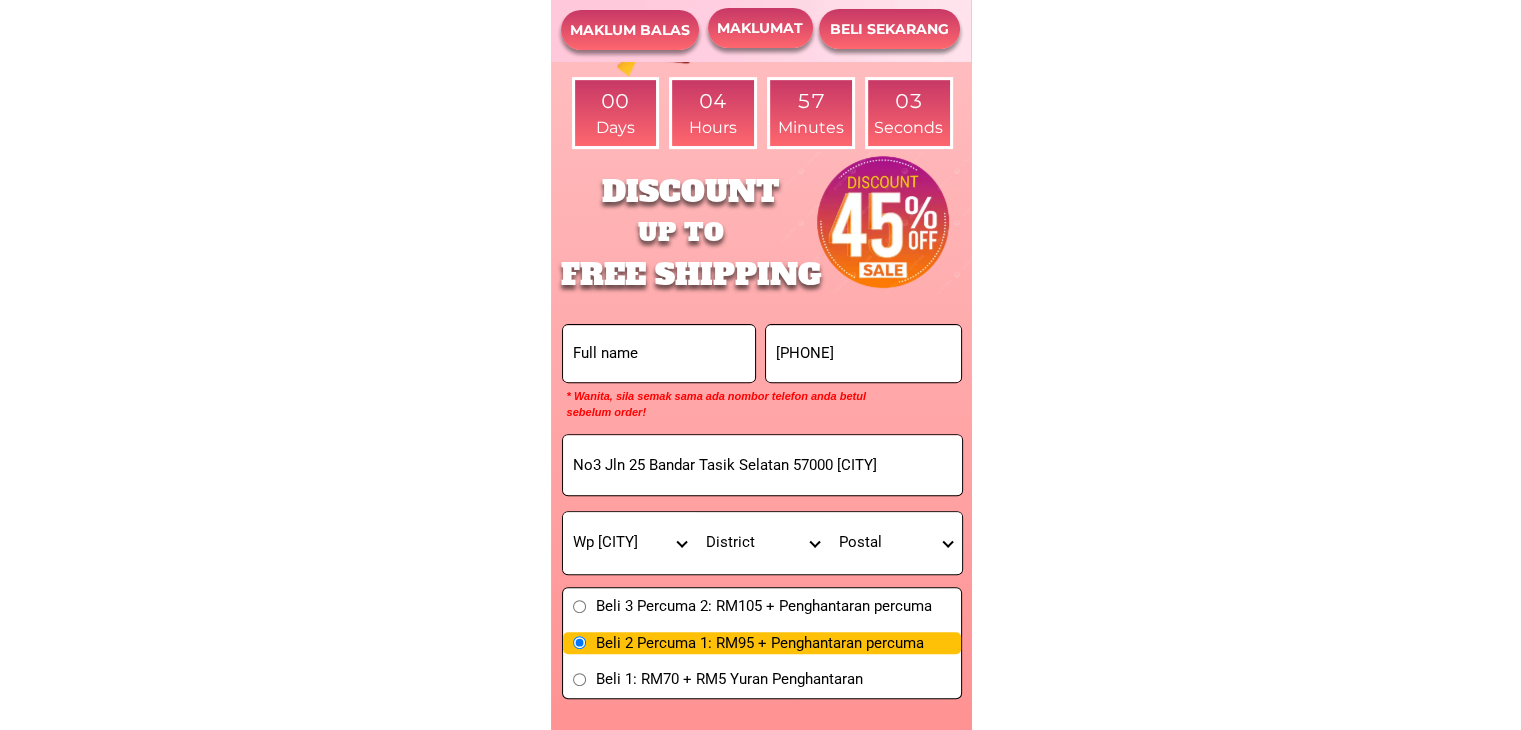click on "[STATE] [STATE] [STATE] [STATE] [STATE] [STATE] [STATE] [STATE] [STATE] [STATE] [STATE] [STATE] [STATE]" at bounding box center (629, 543) 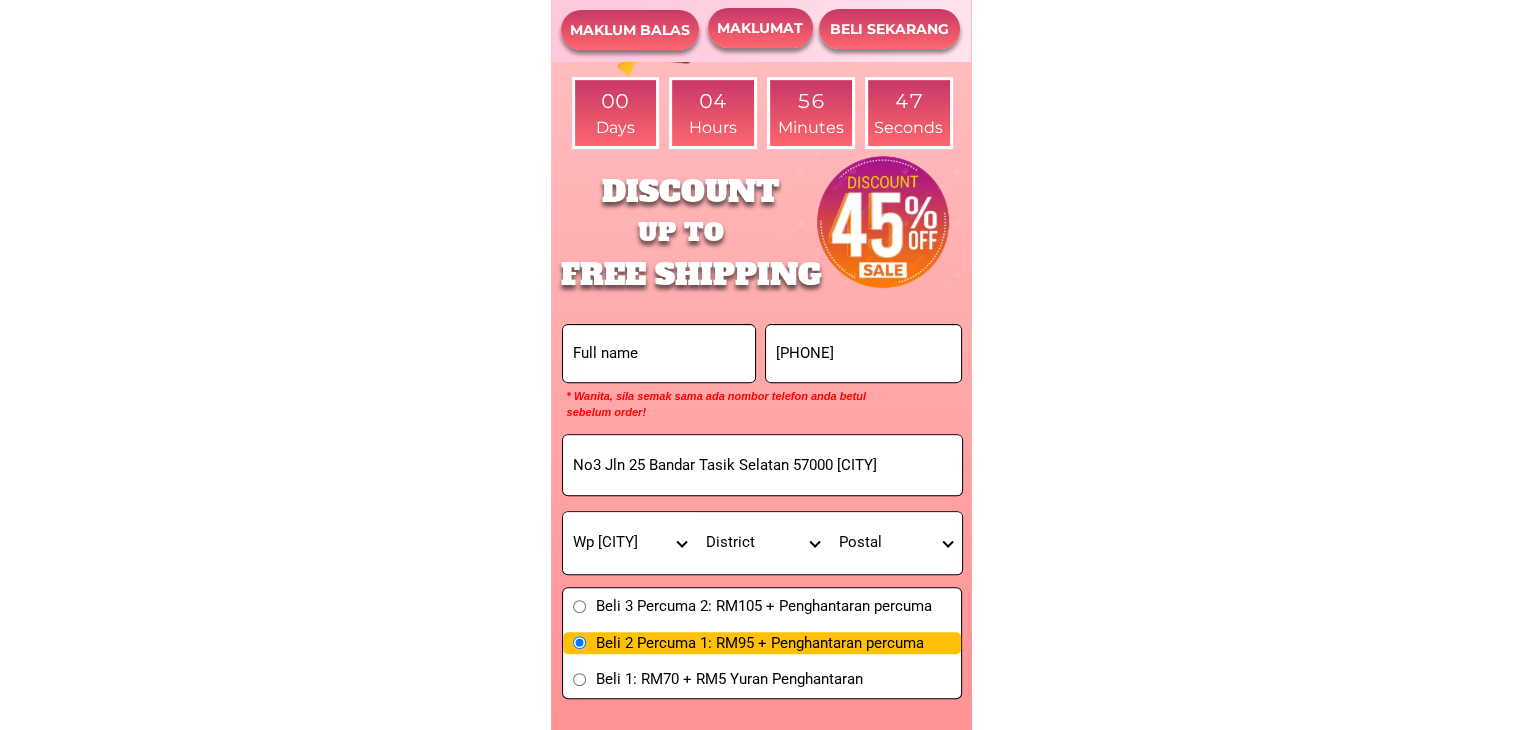 click on "MAKLUMAT MAKLUM BALAS BELI SEKARANG  BONITA HIMALAYAN PINK BODY OIL Glow and detox in one! Untuk kulit segar berseri dengan Bonita Pink Salt Oil 45% OFF 4.9       |   63,000 Reviews  | 10,240 Sold
0
0
0
0
Days
0
0
4
4
Hours
5
5
6
6
Minutes
4
4
7
7
Seconds Tempoh promosi Day Hour Min. Sec. DAPATKAN TAWARAN KEGUNAAN LUAR BIASA Diperkaya dengan pelbagai jenis minyak semula jadi, formulasi ini meresap jauh ke dalam kulit untuk melembapkan dan melembutkan bahagian kulit yang paling kering seperti siku, lutut dan tumit. ✧ ✧" at bounding box center [760, -3152] 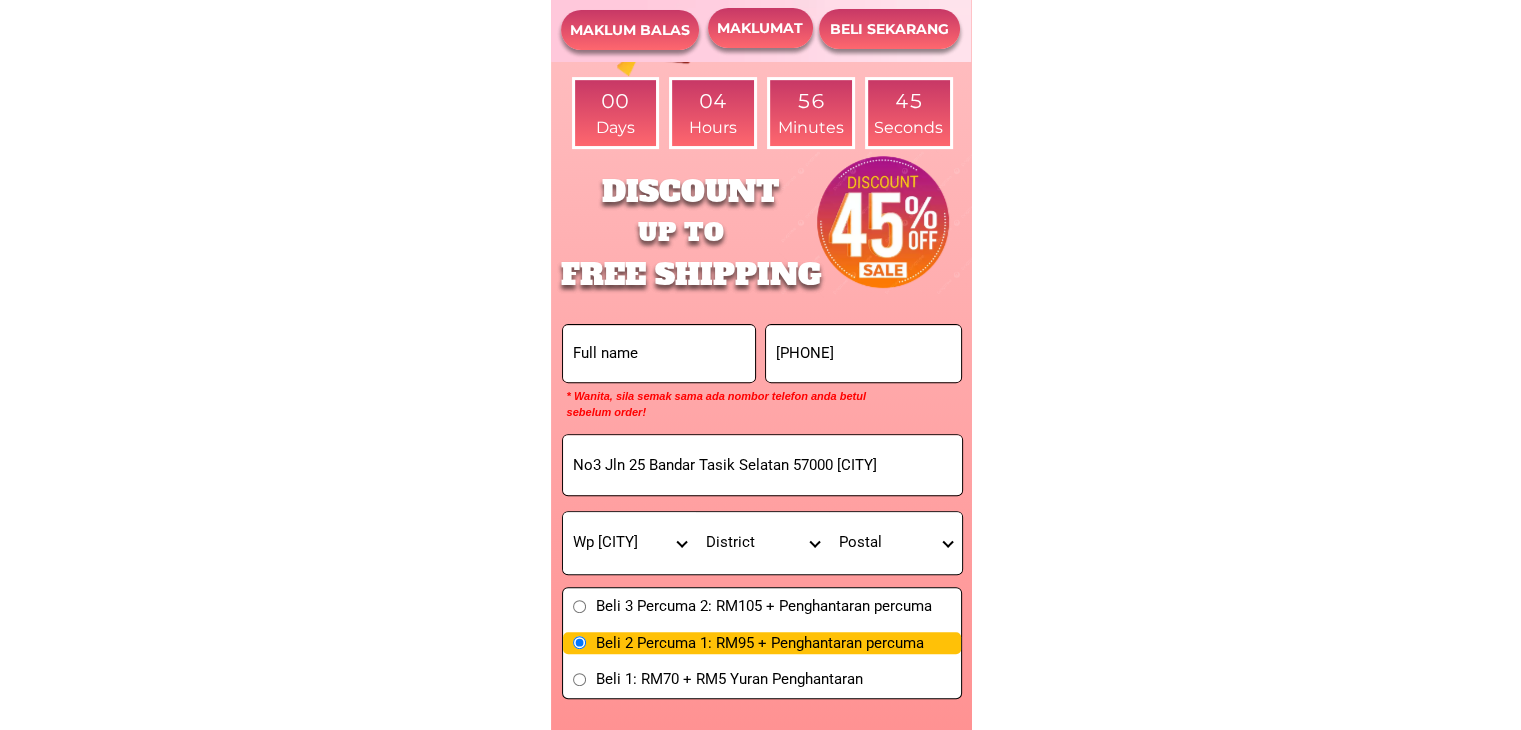 click on "[STATE] [STATE] [STATE] [STATE] [STATE] [STATE] [STATE] [STATE] [STATE] [STATE] [STATE] [STATE] [STATE]" at bounding box center [629, 543] 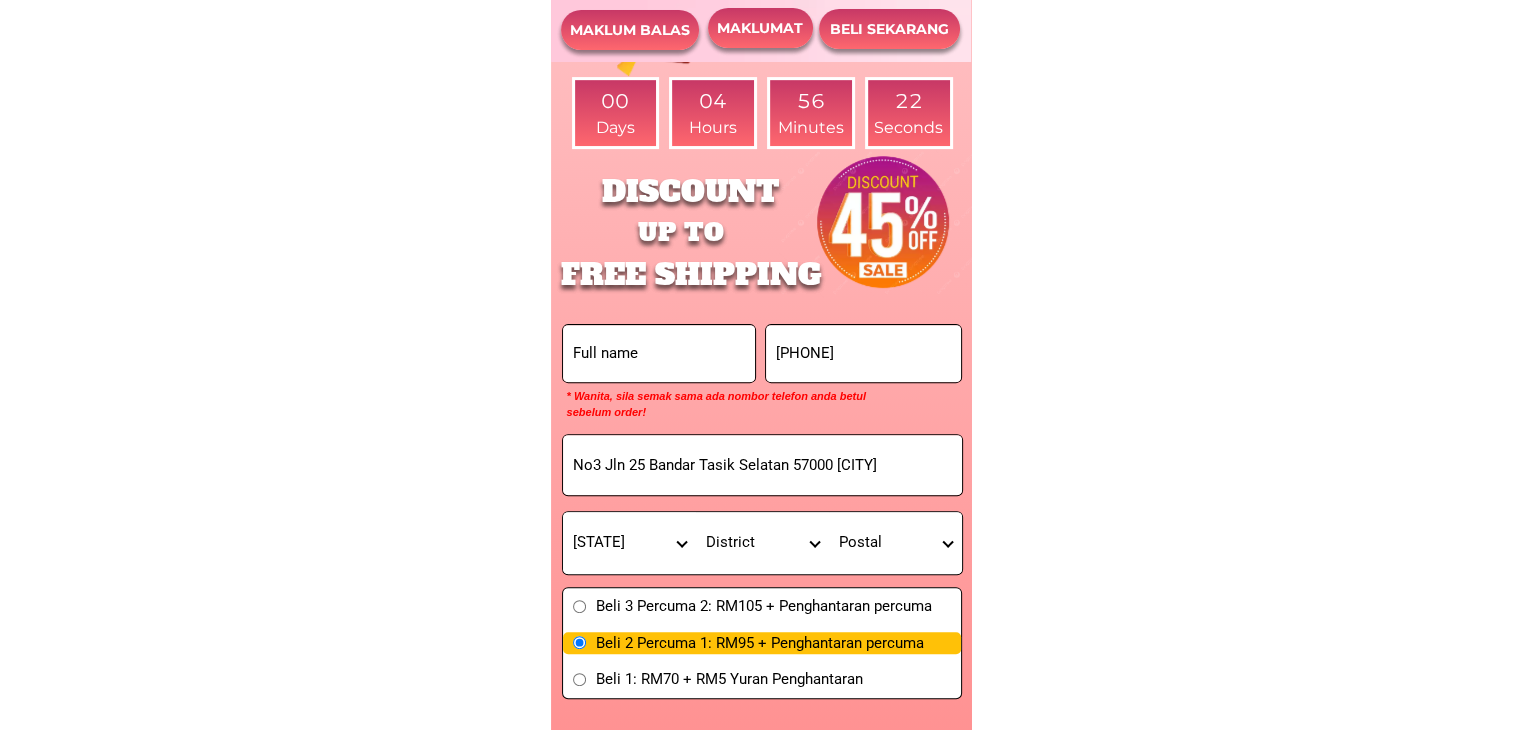 click on "[STATE] [STATE] [STATE] [STATE] [STATE] [STATE] [STATE] [STATE] [STATE] [STATE] [STATE] [STATE] [STATE]" at bounding box center (629, 543) 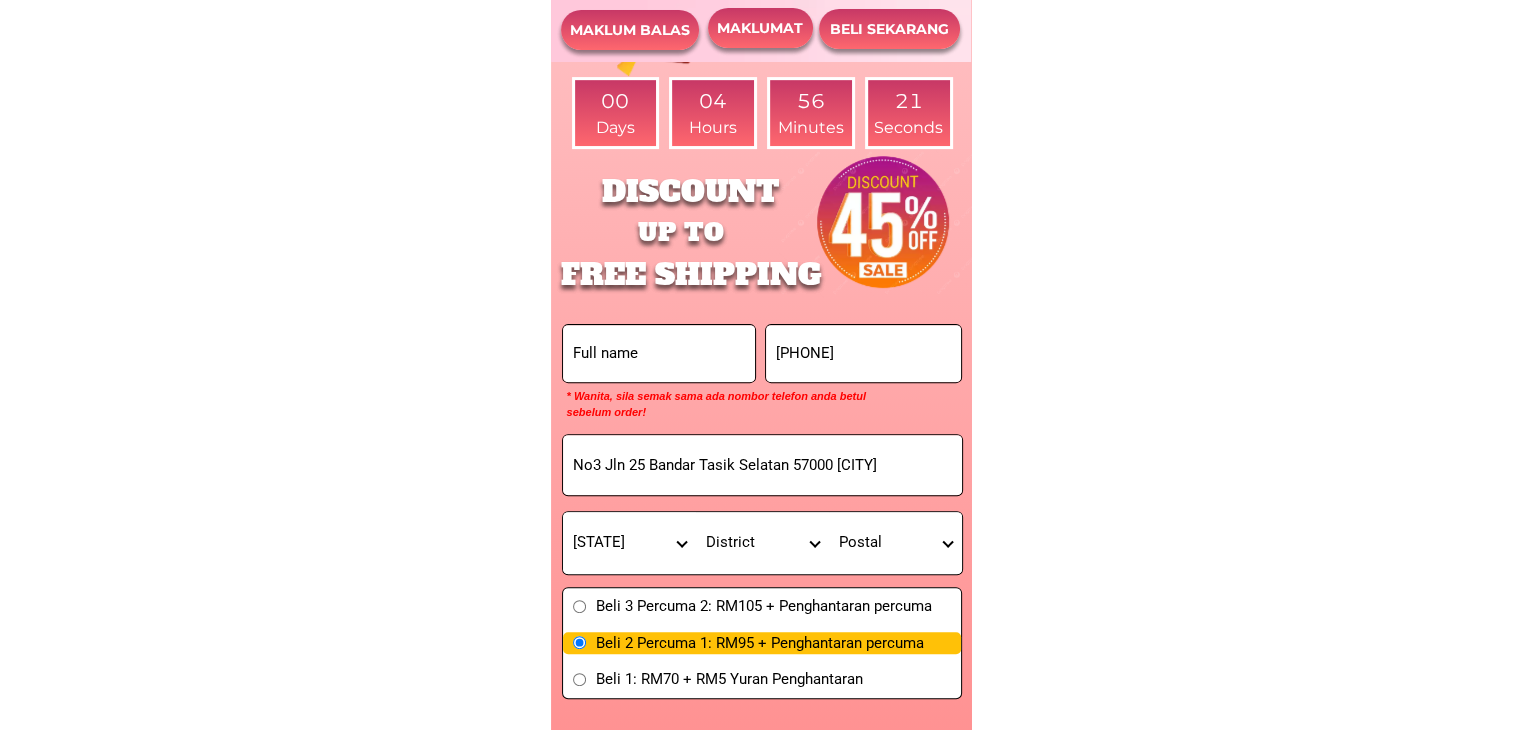 click on "District Ampang Balakong Bandar Baru Bangi Bandar Puncak Alam Banting Batang Kali Batu Arang Batu Caves Beranang Bestari Jaya Bukit Rotan Cheras Cyberjaya Dengkil Gombak Hulu Langat Jenjarom Jeram Kajang Kapar Kelana Jaya Kerling Klang KLIA Kota Damansara Kota Kemuning Kuala Kubu Baru Kuala Langat Kuala Selangor Nilai Pelabuhan Klang Petaling Jaya Puchong Pulau Carey Pulau Indah Pulau Ketam Puncak Alam Putrajaya Rasa Rawang Sabak Bernam Sabak Bernam Sekinchan Semenyih Sepang Serdang Serendah Seri Kembangan Shah Alam Sri Kembangan Subang Jaya Sungai Ayer Tawar Sungai Besar Sungai Buloh Sungai Pelek Tanjong Karang Tanjong Sepat Tanjung Malim Telok Panglima Garang Ulu Langat Ulu Selangor" at bounding box center (762, 543) 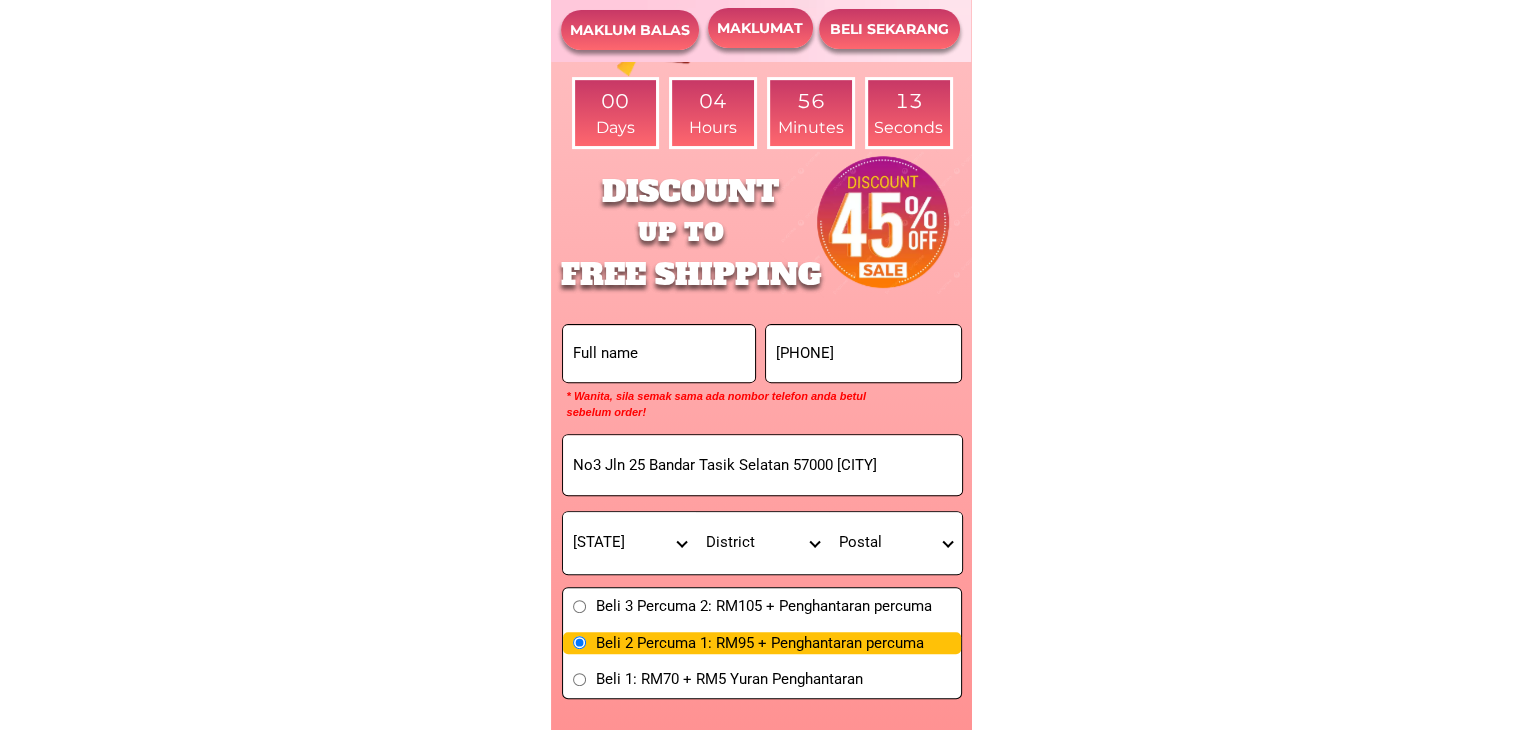 click on "[STATE] [STATE] [STATE] [STATE] [STATE] [STATE] [STATE] [STATE] [STATE] [STATE] [STATE] [STATE] [STATE]" at bounding box center [629, 543] 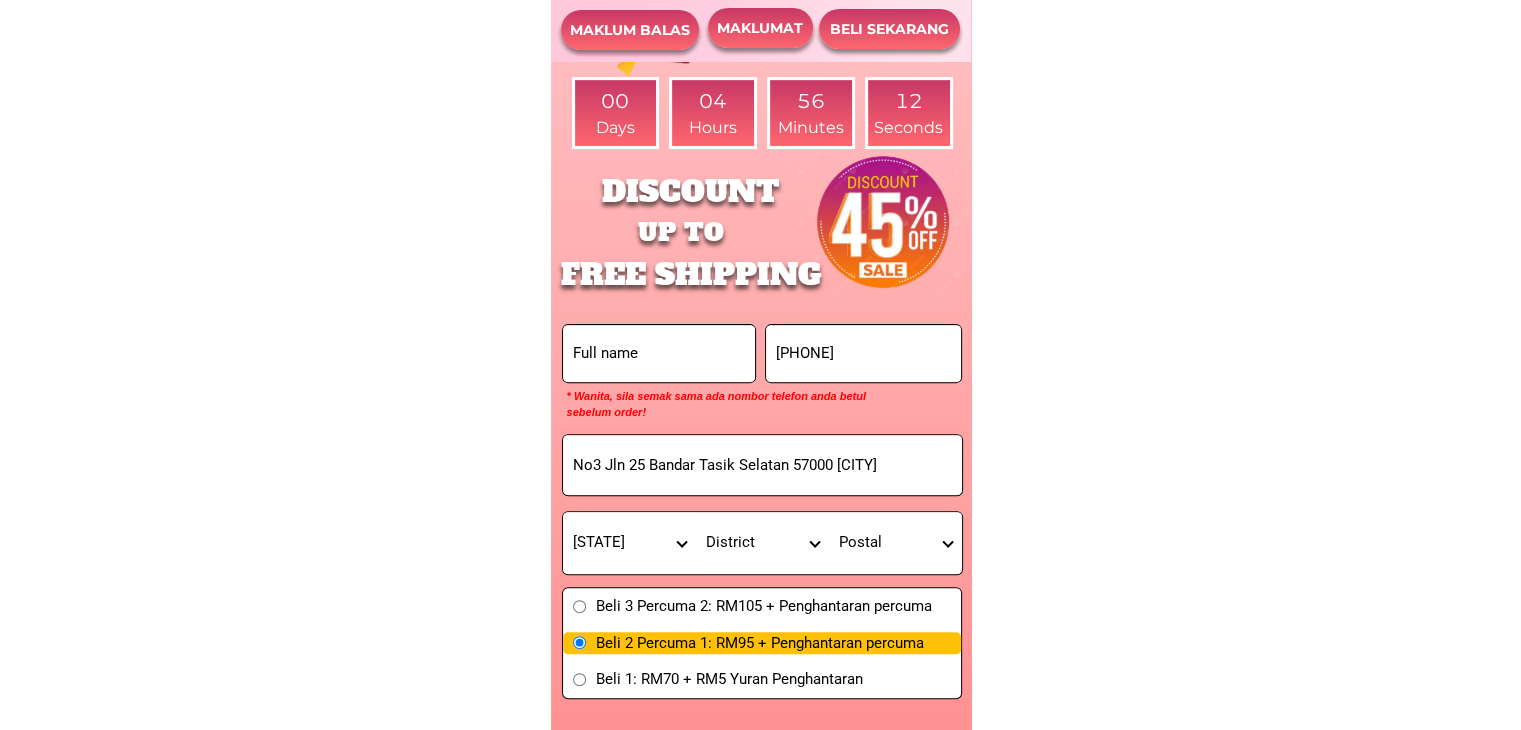 click on "[STATE] [STATE] [STATE] [STATE] [STATE] [STATE] [STATE] [STATE] [STATE] [STATE] [STATE] [STATE] [STATE]" at bounding box center [629, 543] 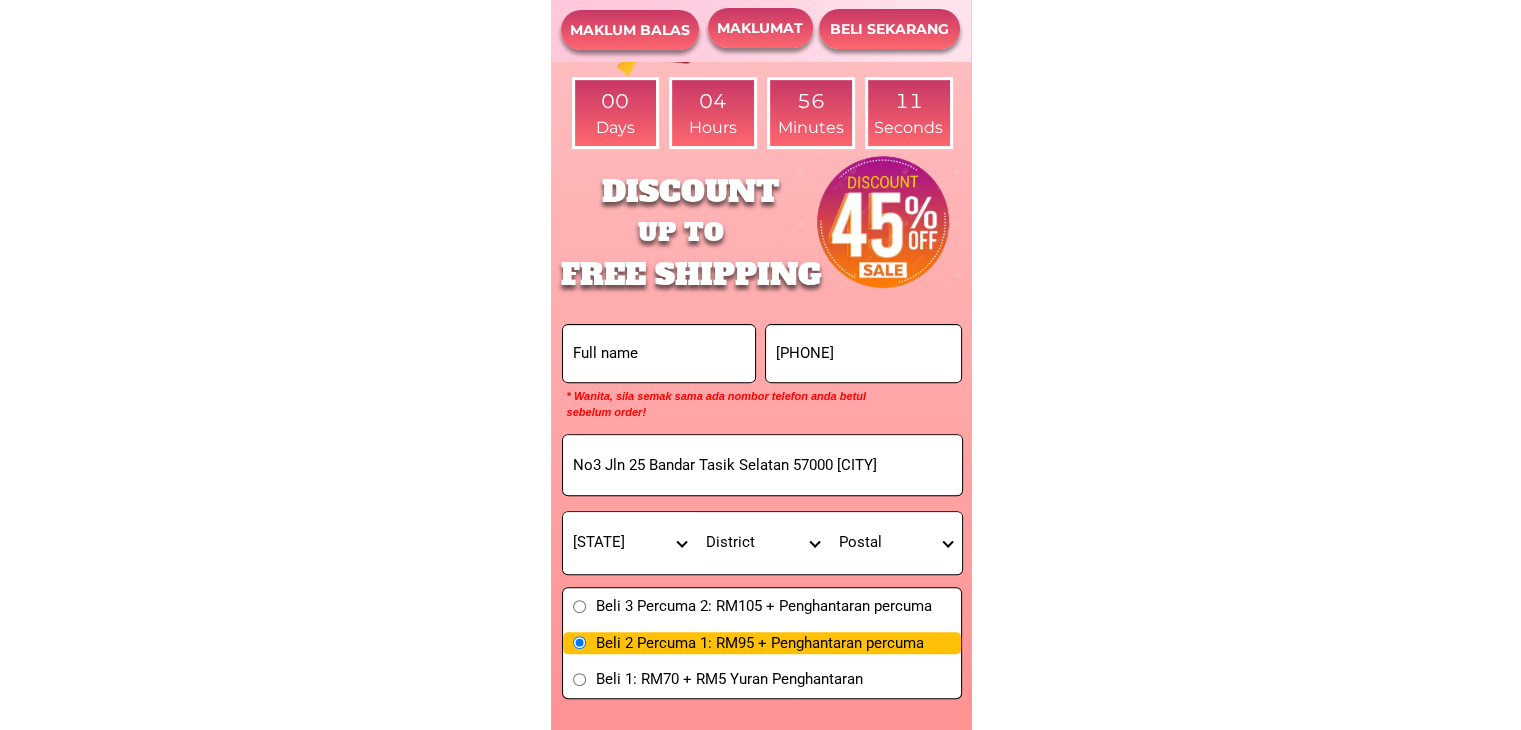 click on "District Ampang Balakong Bandar Baru Bangi Bandar Puncak Alam Banting Batang Kali Batu Arang Batu Caves Beranang Bestari Jaya Bukit Rotan Cheras Cyberjaya Dengkil Gombak Hulu Langat Jenjarom Jeram Kajang Kapar Kelana Jaya Kerling Klang KLIA Kota Damansara Kota Kemuning Kuala Kubu Baru Kuala Langat Kuala Selangor Nilai Pelabuhan Klang Petaling Jaya Puchong Pulau Carey Pulau Indah Pulau Ketam Puncak Alam Putrajaya Rasa Rawang Sabak Bernam Sabak Bernam Sekinchan Semenyih Sepang Serdang Serendah Seri Kembangan Shah Alam Sri Kembangan Subang Jaya Sungai Ayer Tawar Sungai Besar Sungai Buloh Sungai Pelek Tanjong Karang Tanjong Sepat Tanjung Malim Telok Panglima Garang Ulu Langat Ulu Selangor" at bounding box center [762, 543] 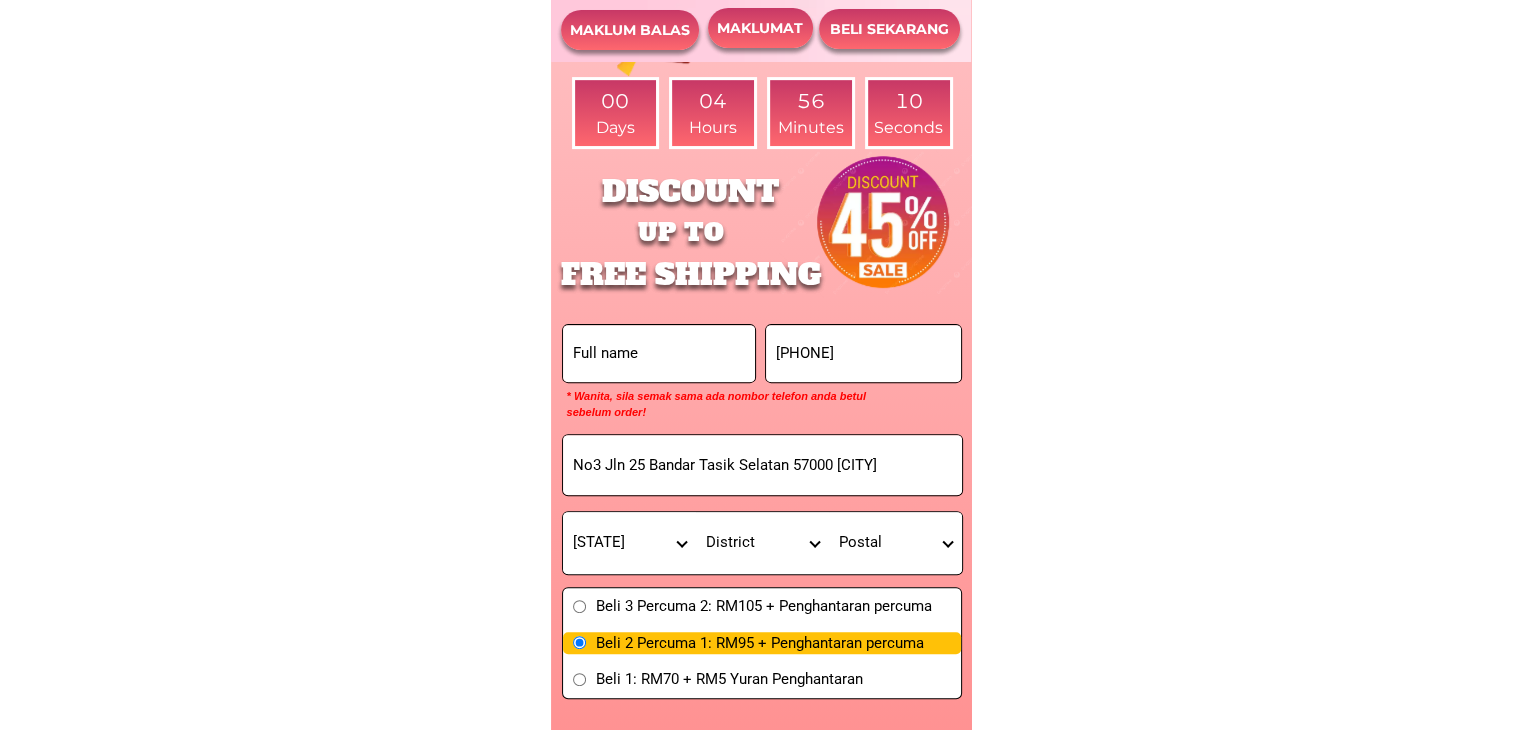 click on "District Ampang Balakong Bandar Baru Bangi Bandar Puncak Alam Banting Batang Kali Batu Arang Batu Caves Beranang Bestari Jaya Bukit Rotan Cheras Cyberjaya Dengkil Gombak Hulu Langat Jenjarom Jeram Kajang Kapar Kelana Jaya Kerling Klang KLIA Kota Damansara Kota Kemuning Kuala Kubu Baru Kuala Langat Kuala Selangor Nilai Pelabuhan Klang Petaling Jaya Puchong Pulau Carey Pulau Indah Pulau Ketam Puncak Alam Putrajaya Rasa Rawang Sabak Bernam Sabak Bernam Sekinchan Semenyih Sepang Serdang Serendah Seri Kembangan Shah Alam Sri Kembangan Subang Jaya Sungai Ayer Tawar Sungai Besar Sungai Buloh Sungai Pelek Tanjong Karang Tanjong Sepat Tanjung Malim Telok Panglima Garang Ulu Langat Ulu Selangor" at bounding box center [762, 543] 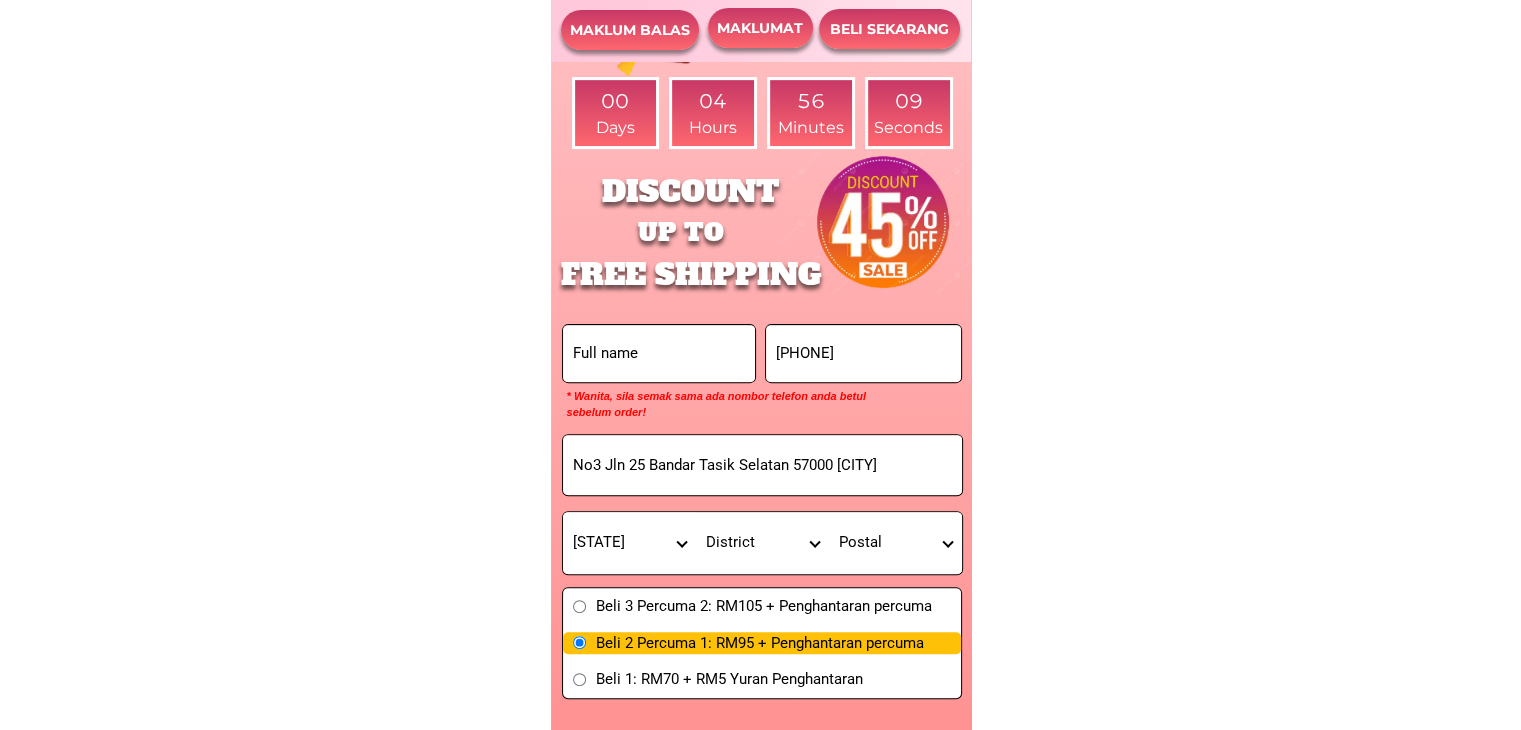 click on "Postal" at bounding box center (895, 543) 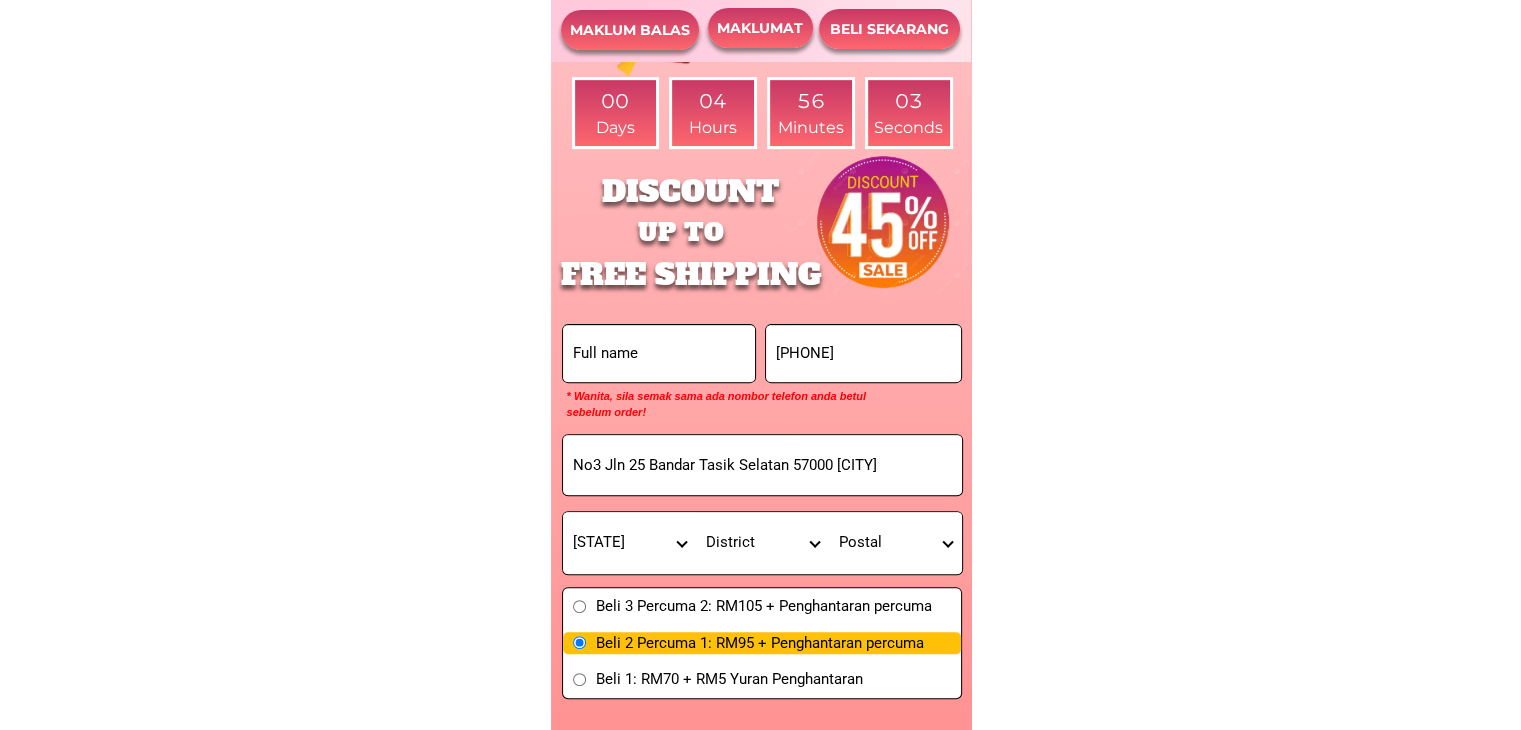 click on "District Ampang Balakong Bandar Baru Bangi Bandar Puncak Alam Banting Batang Kali Batu Arang Batu Caves Beranang Bestari Jaya Bukit Rotan Cheras Cyberjaya Dengkil Gombak Hulu Langat Jenjarom Jeram Kajang Kapar Kelana Jaya Kerling Klang KLIA Kota Damansara Kota Kemuning Kuala Kubu Baru Kuala Langat Kuala Selangor Nilai Pelabuhan Klang Petaling Jaya Puchong Pulau Carey Pulau Indah Pulau Ketam Puncak Alam Putrajaya Rasa Rawang Sabak Bernam Sabak Bernam Sekinchan Semenyih Sepang Serdang Serendah Seri Kembangan Shah Alam Sri Kembangan Subang Jaya Sungai Ayer Tawar Sungai Besar Sungai Buloh Sungai Pelek Tanjong Karang Tanjong Sepat Tanjung Malim Telok Panglima Garang Ulu Langat Ulu Selangor" at bounding box center [762, 543] 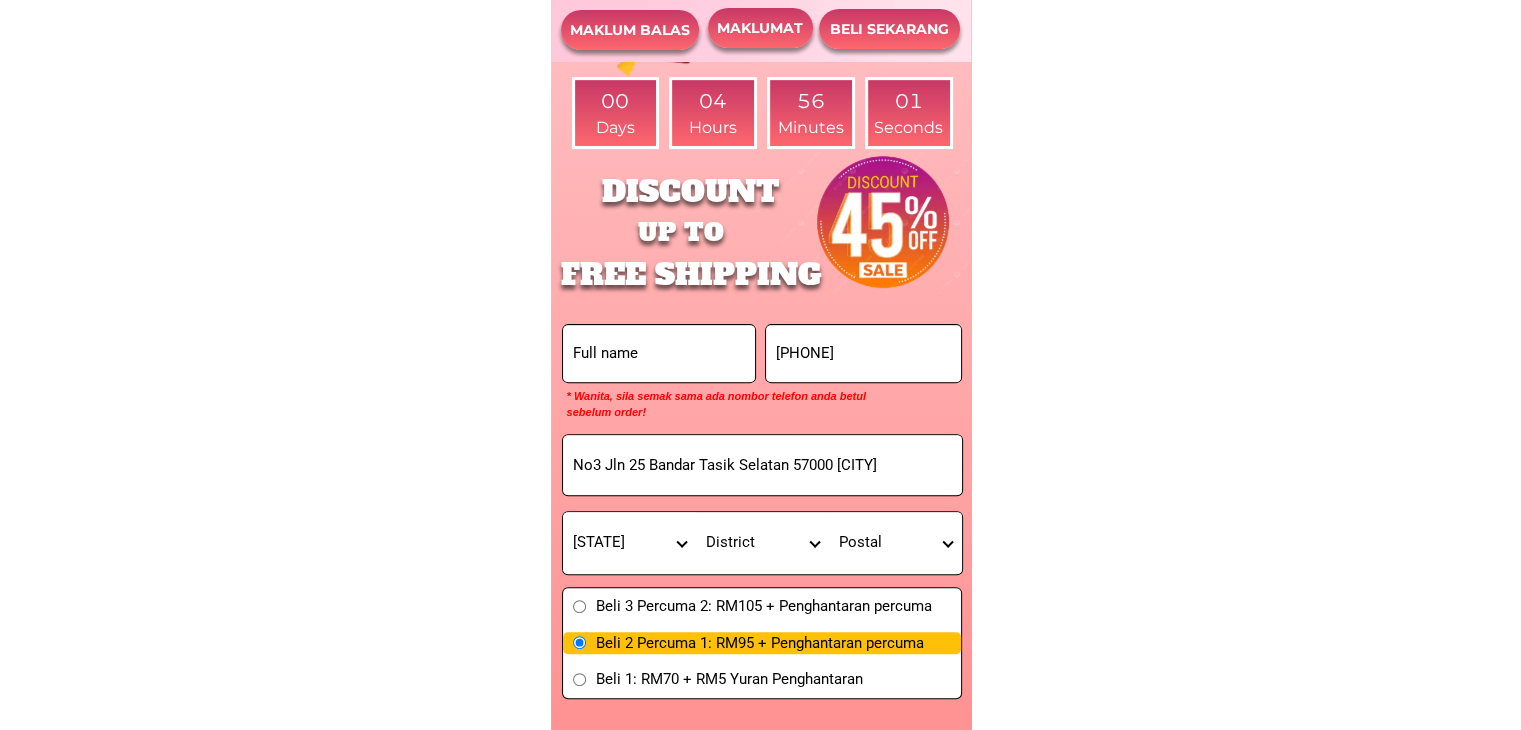 click on "[STATE] [STATE] [STATE] [STATE] [STATE] [STATE] [STATE] [STATE] [STATE] [STATE] [STATE] [STATE] [STATE]" at bounding box center (629, 543) 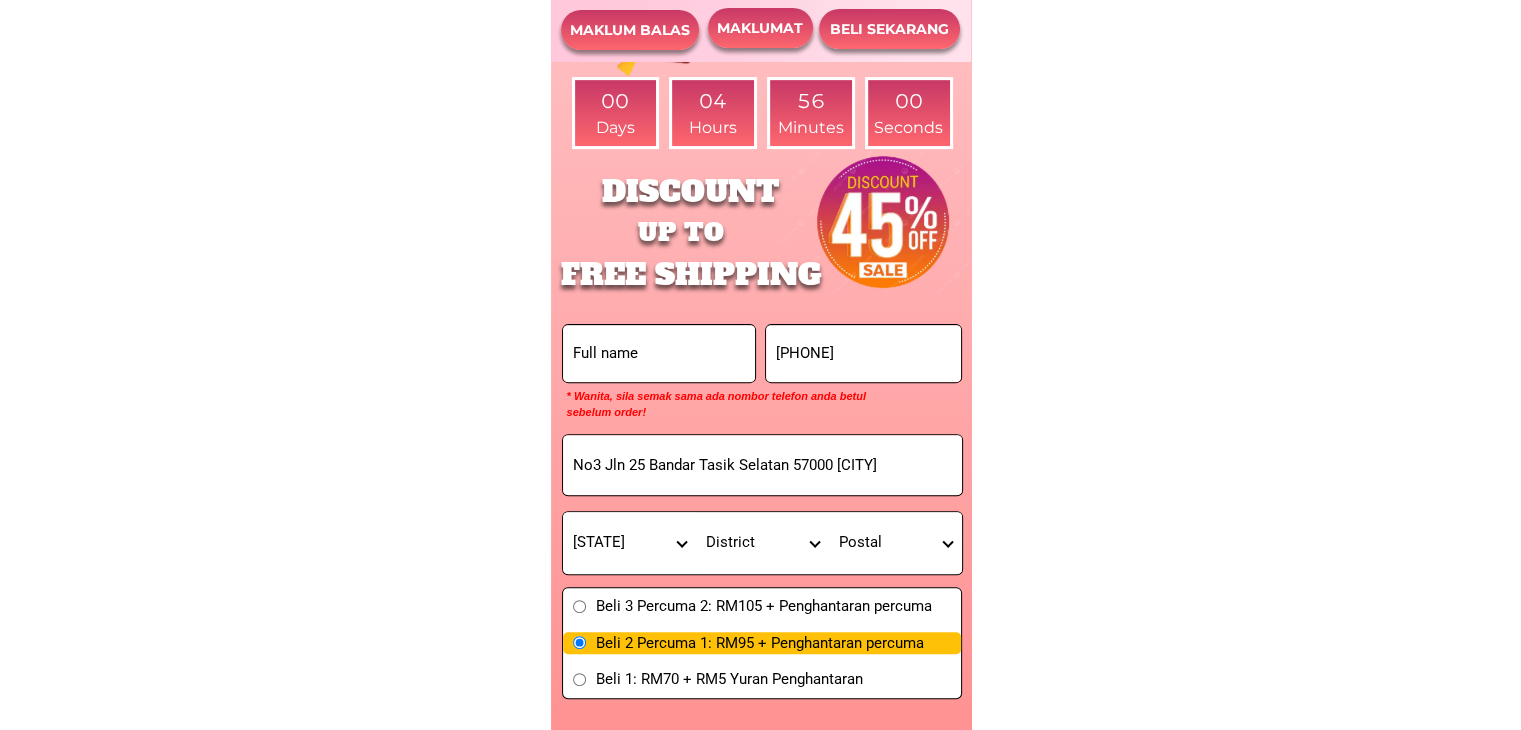 click on "[STATE] [STATE] [STATE] [STATE] [STATE] [STATE] [STATE] [STATE] [STATE] [STATE] [STATE] [STATE] [STATE]" at bounding box center (629, 543) 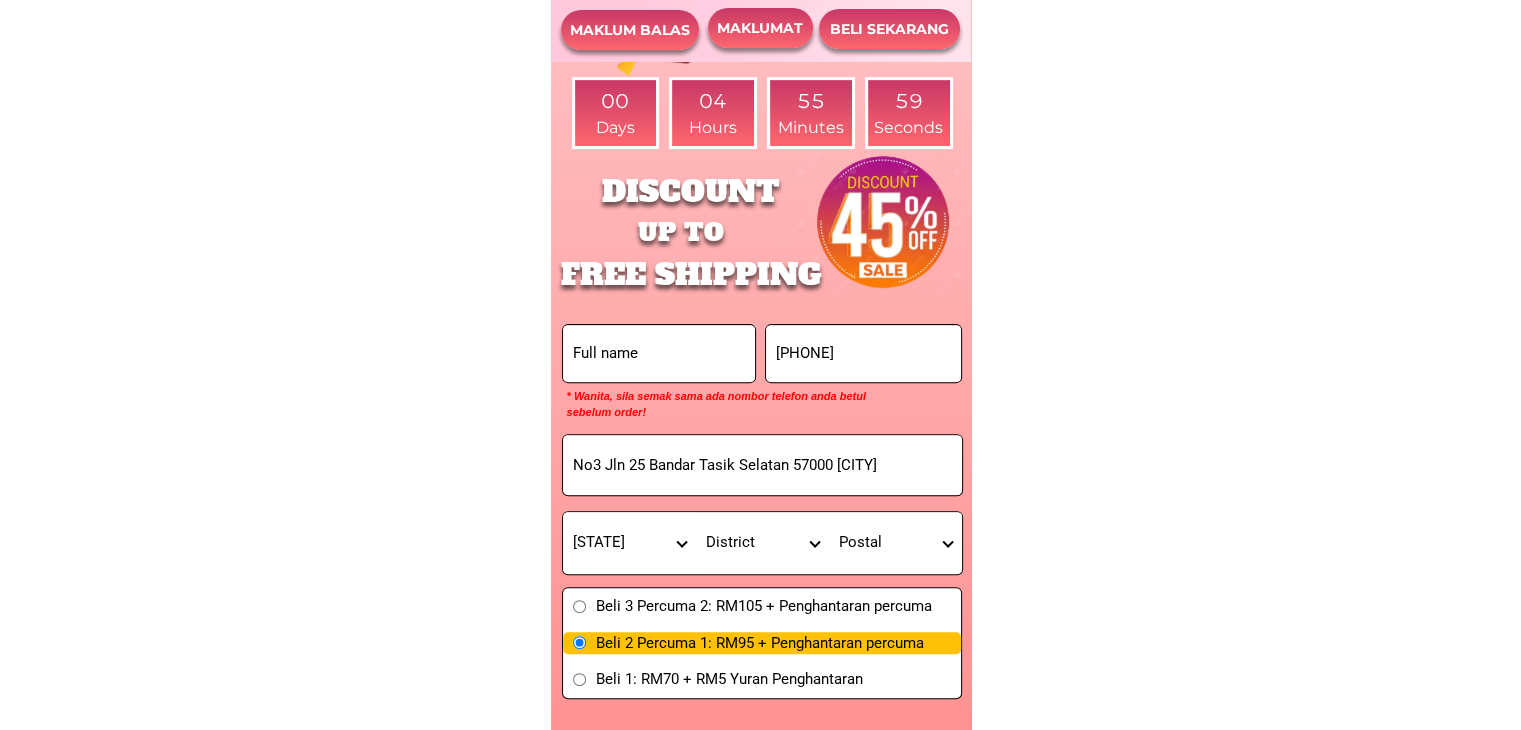 click on "District Ayer Baloi Ayer Hitam Ayer Tawar 2 Bandar Dato' Onn Bandar Penawar Bandar Tenggara Batu Anam Batu Pahat Bekok Benut Bukit Gambir Bukit Pasir Chaah Endau Gelang Patah Gerisek Gugusan Taib Andak Iskandar Puteri Jementah Johor Bahru Kahang Kluang Kota Tinggi Kukup Kulai Kulaijaya Labis Layang-Layang Ledang Masai Mersing Muar Pagoh Paloh Panchor Parit Jawa Parit Raja Parit Sulong Pasir Gudang Pekan Nanas Pekan Nenas Pengerang Pontian Pulau Satu Rengam Rengit Segamat Semerah Senai Senggarang Seri Gading Seri Medan Simpang Rengam Skudai Sungai Mati Tangkak Ulu Tiram Yong peng" at bounding box center (762, 543) 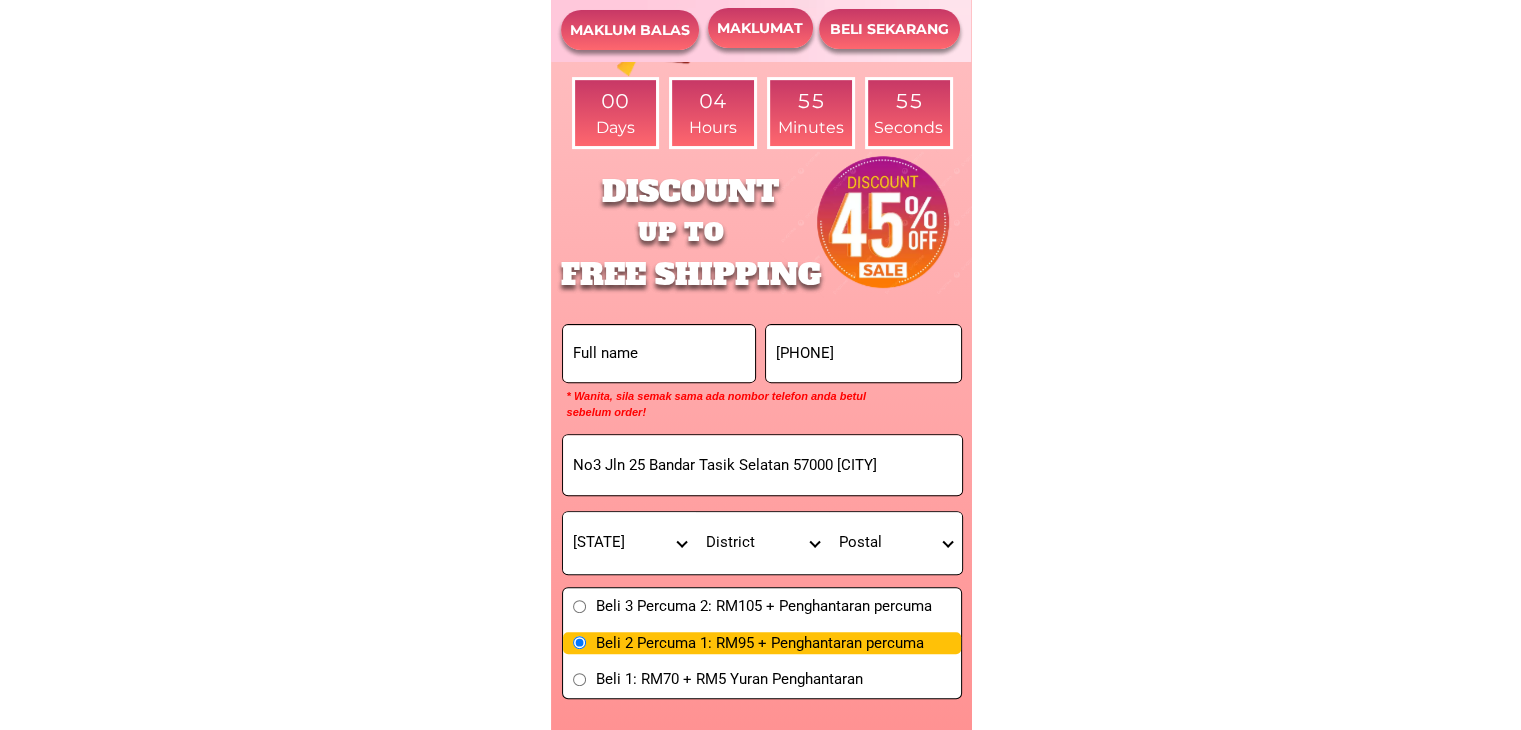 click on "[STATE] [STATE] [STATE] [STATE] [STATE] [STATE] [STATE] [STATE] [STATE] [STATE] [STATE] [STATE] [STATE]" at bounding box center (629, 543) 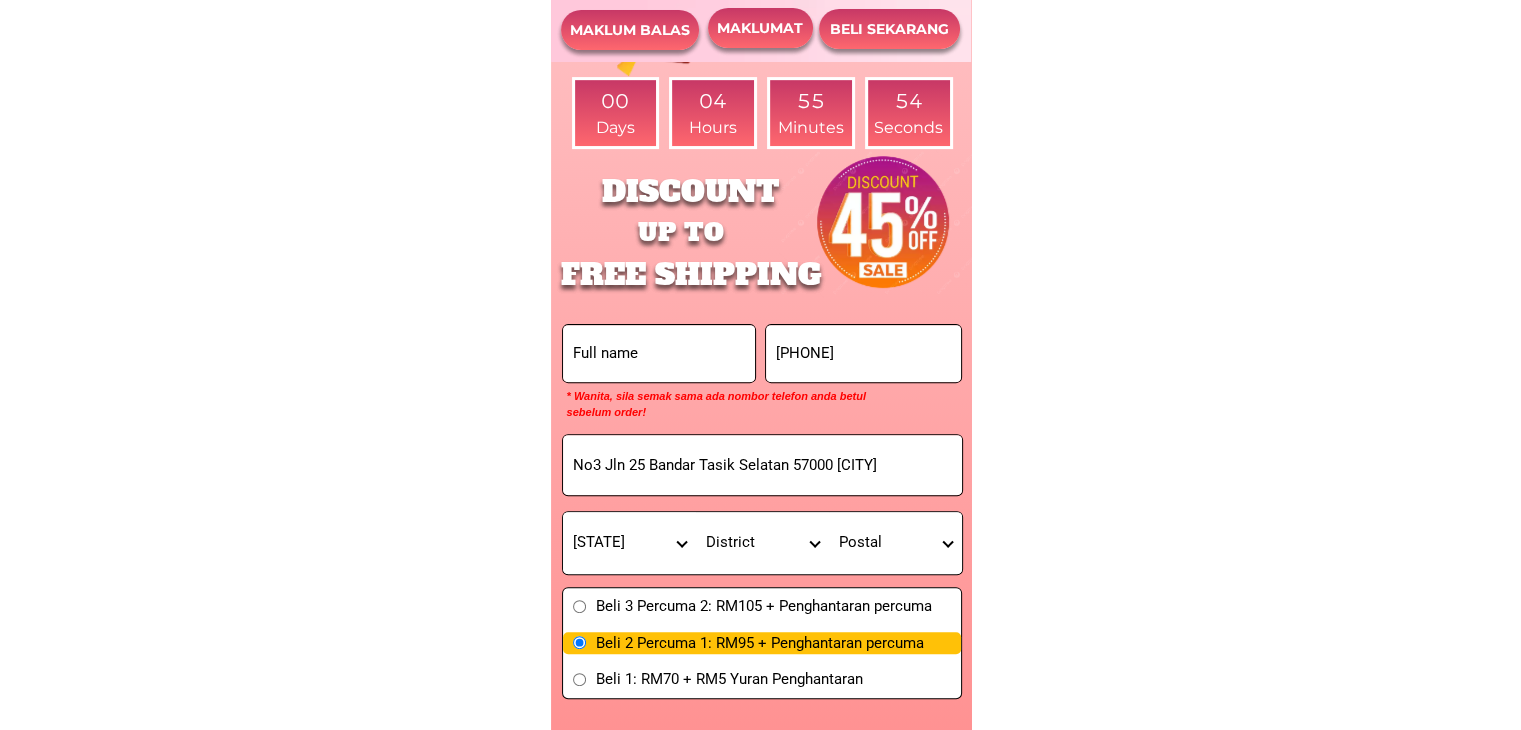 click on "[STATE] [STATE] [STATE] [STATE] [STATE] [STATE] [STATE] [STATE] [STATE] [STATE] [STATE] [STATE] [STATE]" at bounding box center [629, 543] 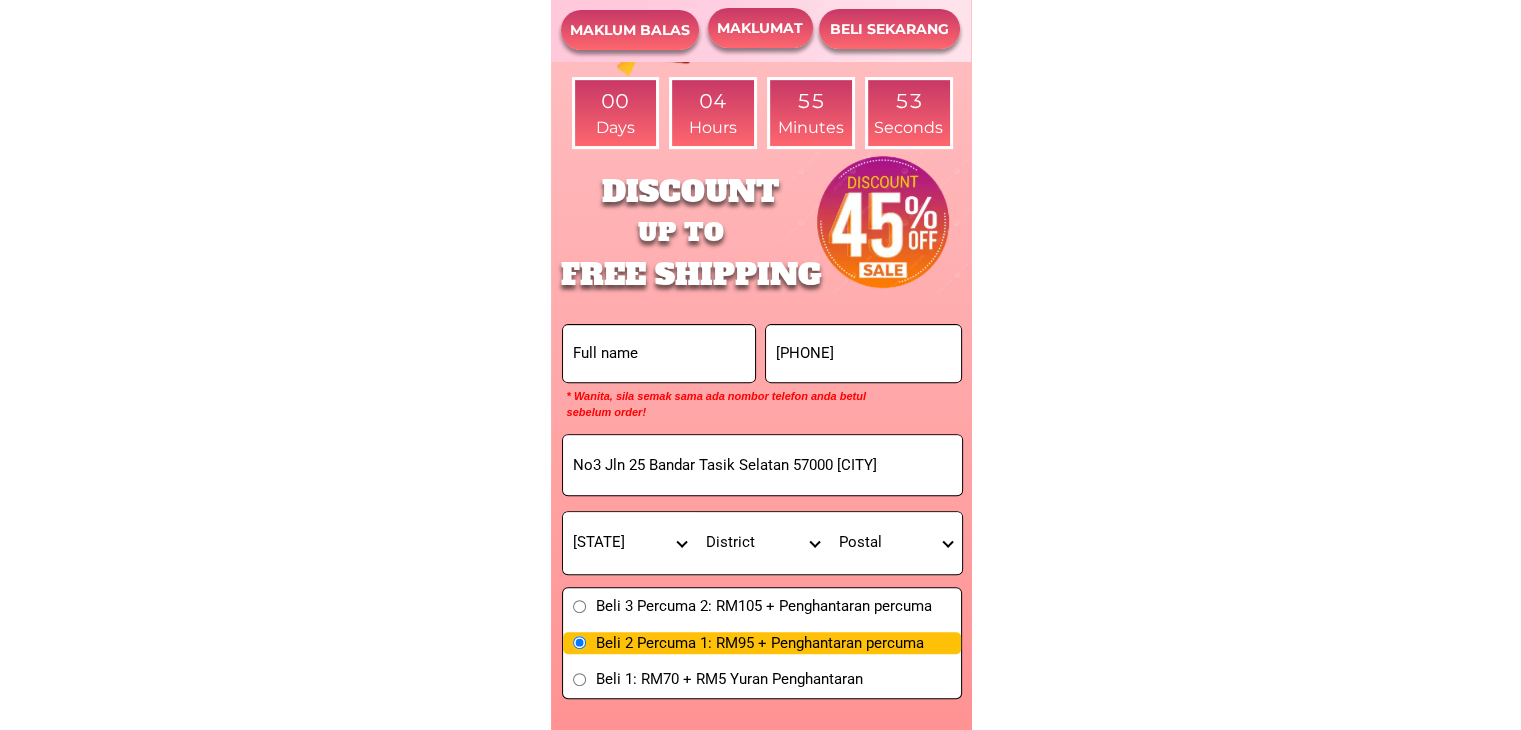 click on "District Alor Setarayer Hitam Baling Bandar Baharu Bedong Bukit Kayu Hitam Bukit Mertajam Changloon Gurun Jeniang Jitra Karangan Kepala Batas Kodiang Kota Kuala Muda Kota Sarang Semut Kota Setar Kuala Kedah Kuala Ketil Kuala Muda Kuala Nerang Kuala Pegang Kubang Pasu Kulim Kupang Langgar Langkawi Lunas Merbok Padang Serai Parit Buntar Pendang Pendang Terap Pokok Sena Serdang Sik Simpang Empat Sungai Petani Universiti Utara Malaysia Yan" at bounding box center [762, 543] 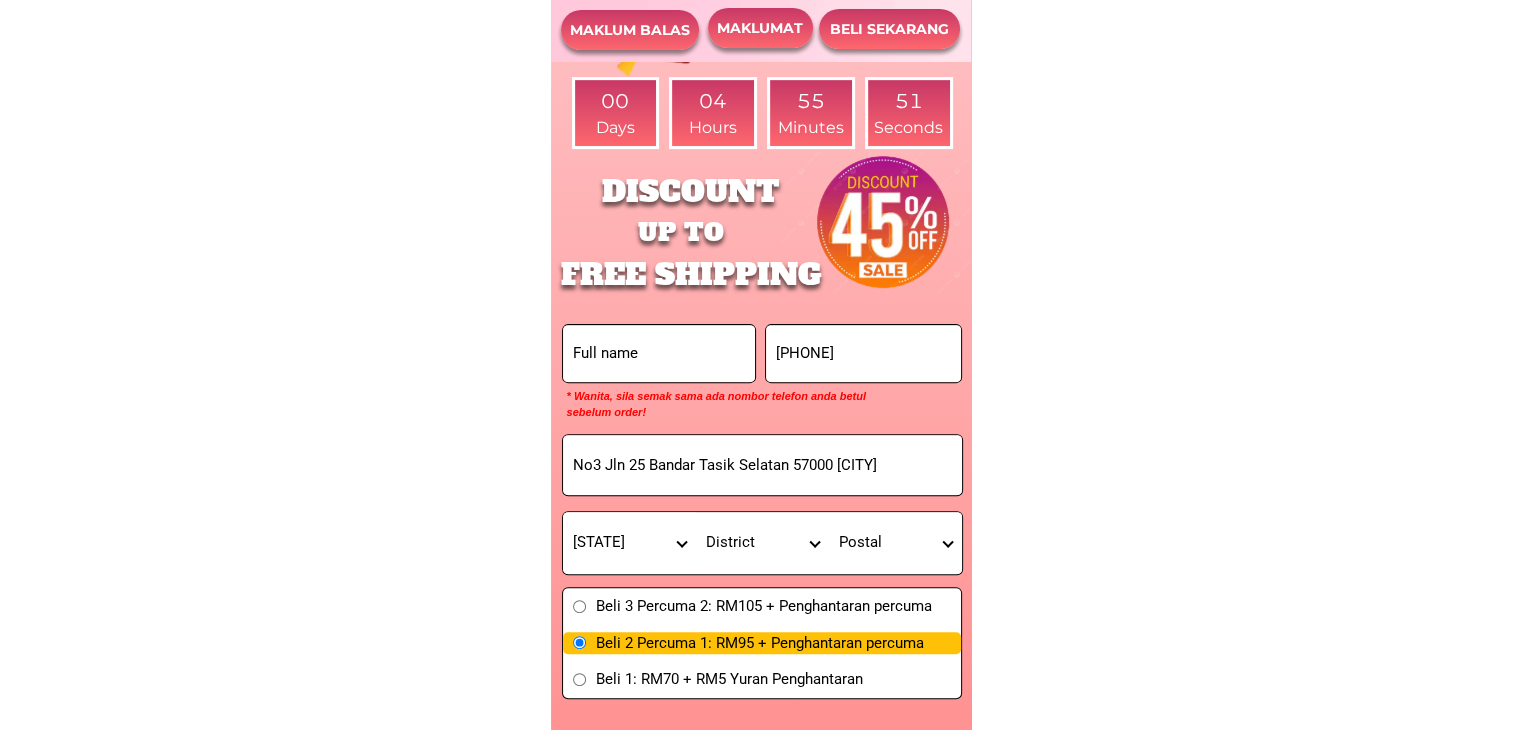 click on "District Alor Setarayer Hitam Baling Bandar Baharu Bedong Bukit Kayu Hitam Bukit Mertajam Changloon Gurun Jeniang Jitra Karangan Kepala Batas Kodiang Kota Kuala Muda Kota Sarang Semut Kota Setar Kuala Kedah Kuala Ketil Kuala Muda Kuala Nerang Kuala Pegang Kubang Pasu Kulim Kupang Langgar Langkawi Lunas Merbok Padang Serai Parit Buntar Pendang Pendang Terap Pokok Sena Serdang Sik Simpang Empat Sungai Petani Universiti Utara Malaysia Yan" at bounding box center (762, 543) 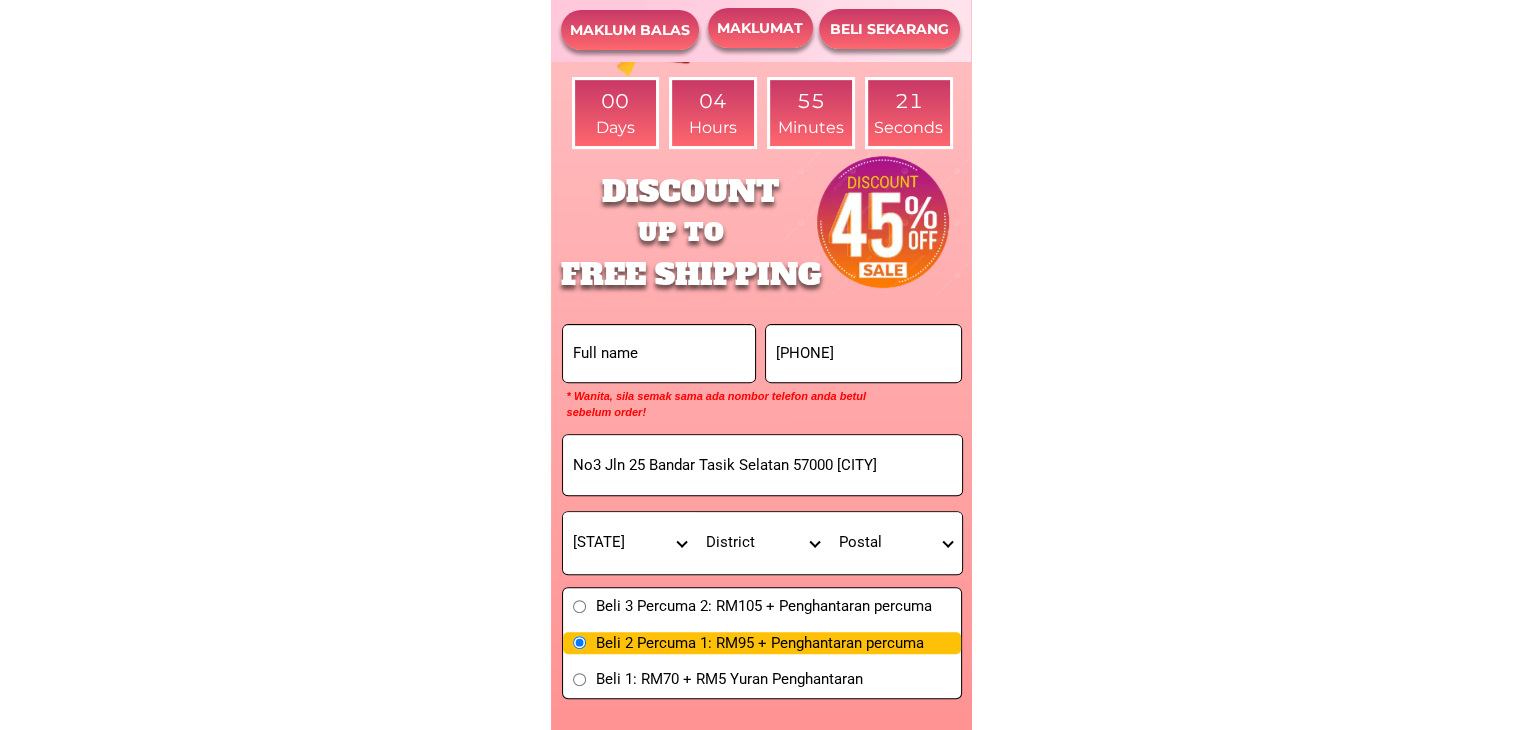 click on "[STATE] [STATE] [STATE] [STATE] [STATE] [STATE] [STATE] [STATE] [STATE] [STATE] [STATE] [STATE] [STATE]" at bounding box center [629, 543] 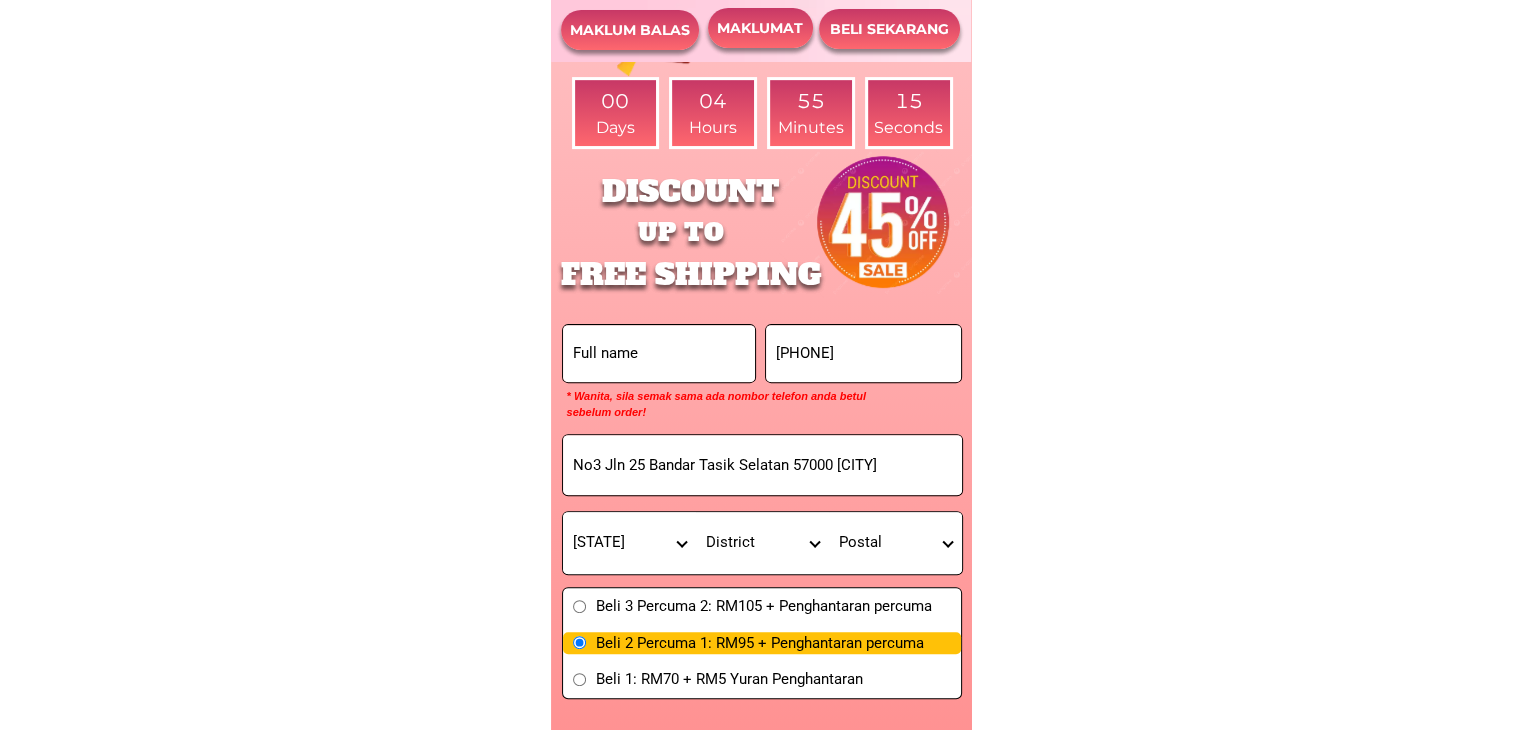 select on "60_R2939672" 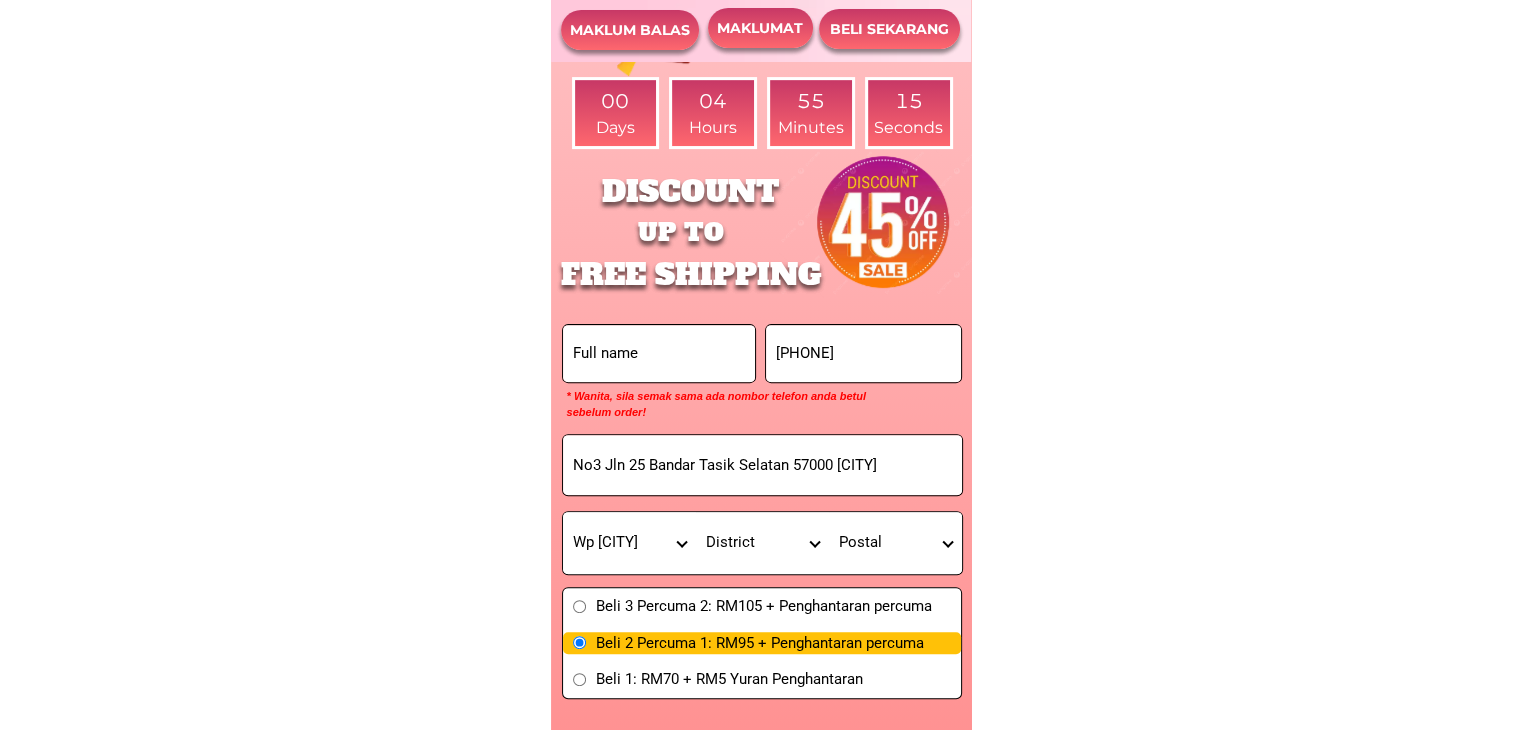 click on "[STATE] [STATE] [STATE] [STATE] [STATE] [STATE] [STATE] [STATE] [STATE] [STATE] [STATE] [STATE] [STATE]" at bounding box center (629, 543) 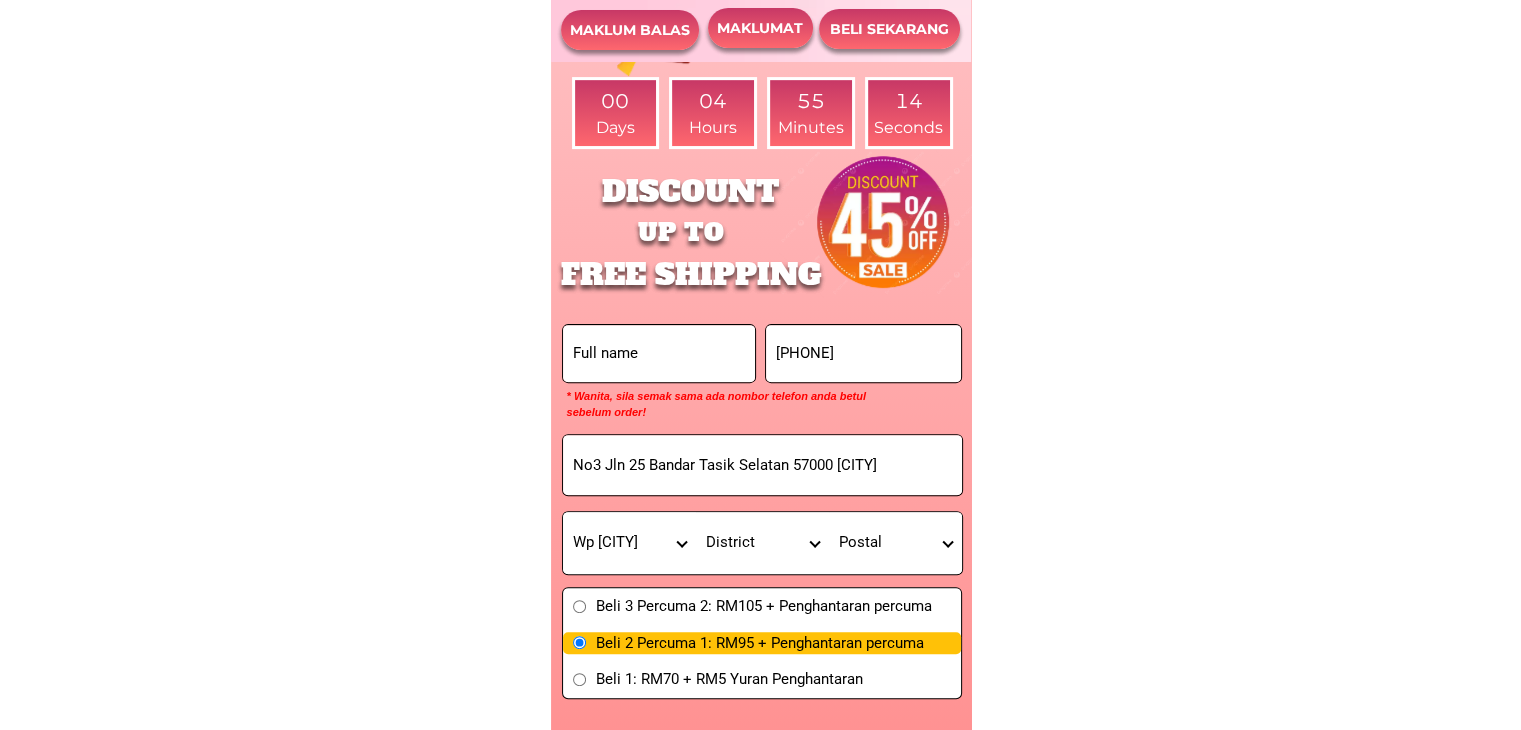click on "District Ampang Cheras Hulu Langat Kepong Kota Damansara Kuala Lumpur Segambut Wangsa Maju" at bounding box center (762, 543) 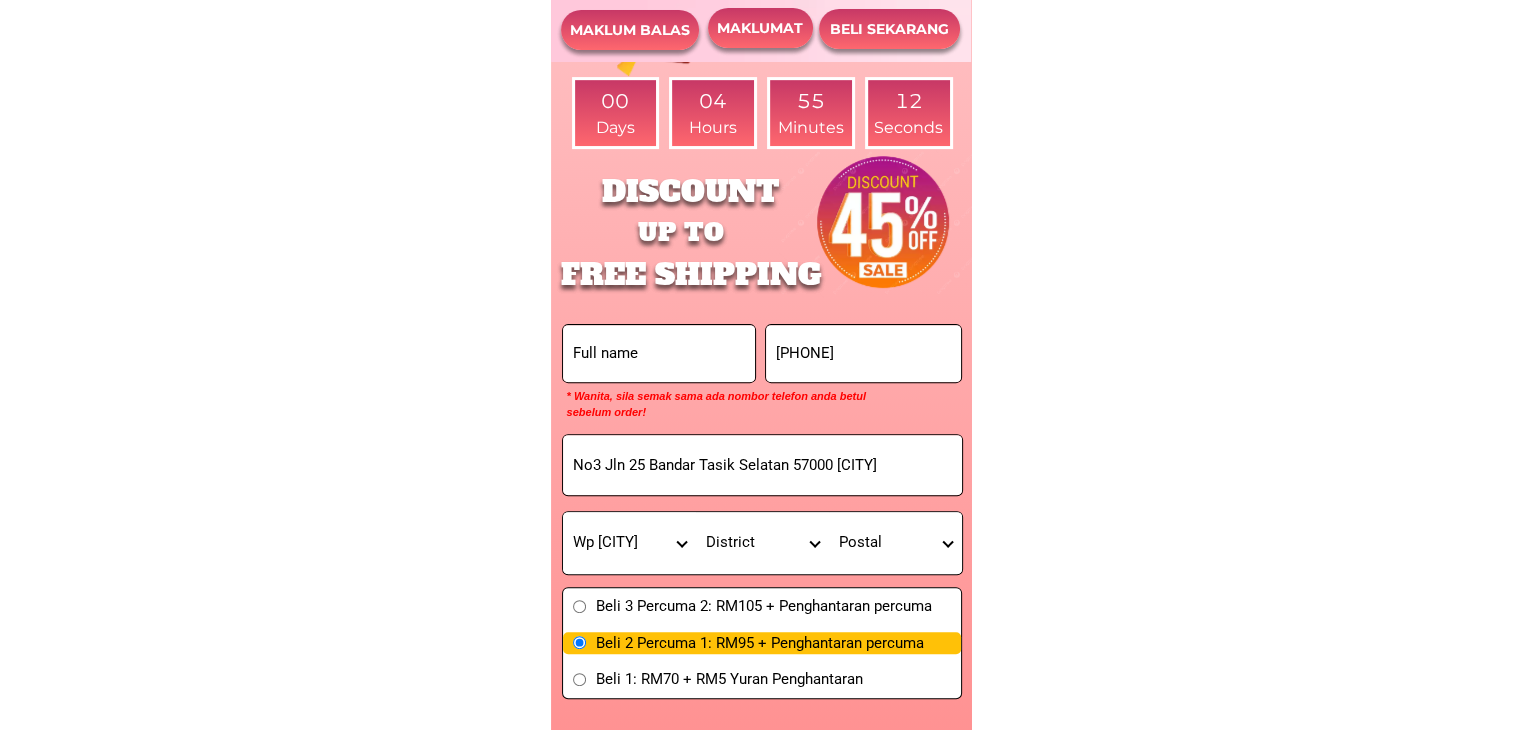 select on "60R_R000237" 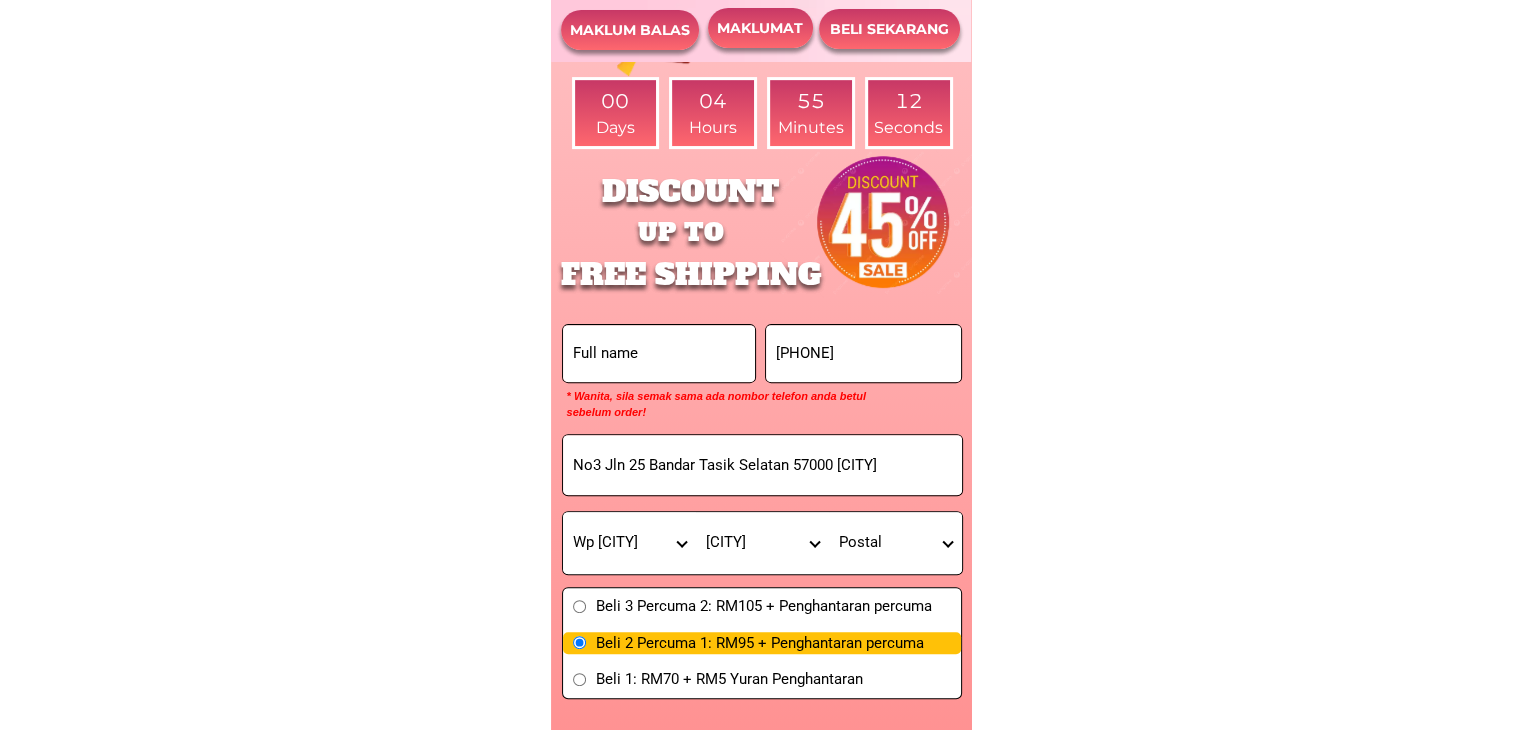 click on "District Ampang Cheras Hulu Langat Kepong Kota Damansara Kuala Lumpur Segambut Wangsa Maju" at bounding box center [762, 543] 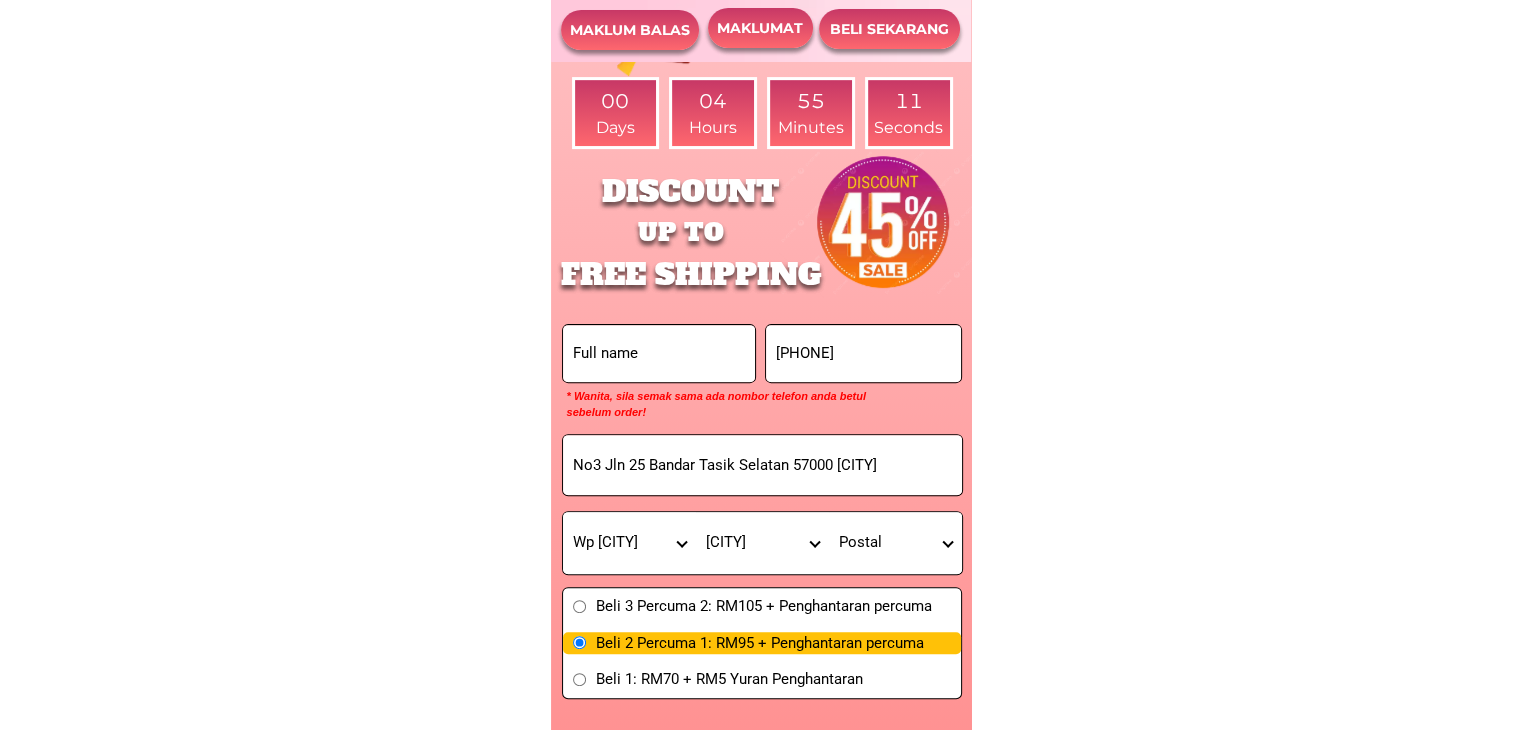 click on "Postal 50000 50050 50088 50100 50150 50200 50250 50300 50350 50400 50450 50460 50470 50480 50490 50500 50502 50504 50505 50506 50507 50508 50510 50512 50514 50515 50519 50530 50532 50534 50536 50538 50544 50546 50548 50550 50551 50552 50554 50556 50560 50562 50564 50566 50568 50572 50578 50580 50582 50586 50588 50590 50592 50594 50598 50600 50603 50604 50608 50609 50612 50614 50620 50621 50622 50623 50626 50632 50634 50640 50644 50646 50648 50650 50652 50653 50658 50660 50662 50664 50670 50672 50673 50676 50677 50678 50680 50682 50684 50688 50694 50695 50700 50702 50704 50706 50708 50710 50712 50714 50716 50718 50720 50722 50724 50726 50728 50730 50732 50734 50735 50736 50738 50740 50742 50744 50746 50748 50750 50752 50754 50756 50758 50760 50762 50764 50766 50768 50770 50772 50774 50776 50778 50780 50782 50784 50786 50788 50790 50792 50794 50796 50798 50800 50802 50804 50806 50808 50810 50812 50814 50816 50818 50901 50902 50903 50904 50905 50906 50907 50908 50909 50910 50911 50912 50913 50914 50915 50916" at bounding box center (895, 543) 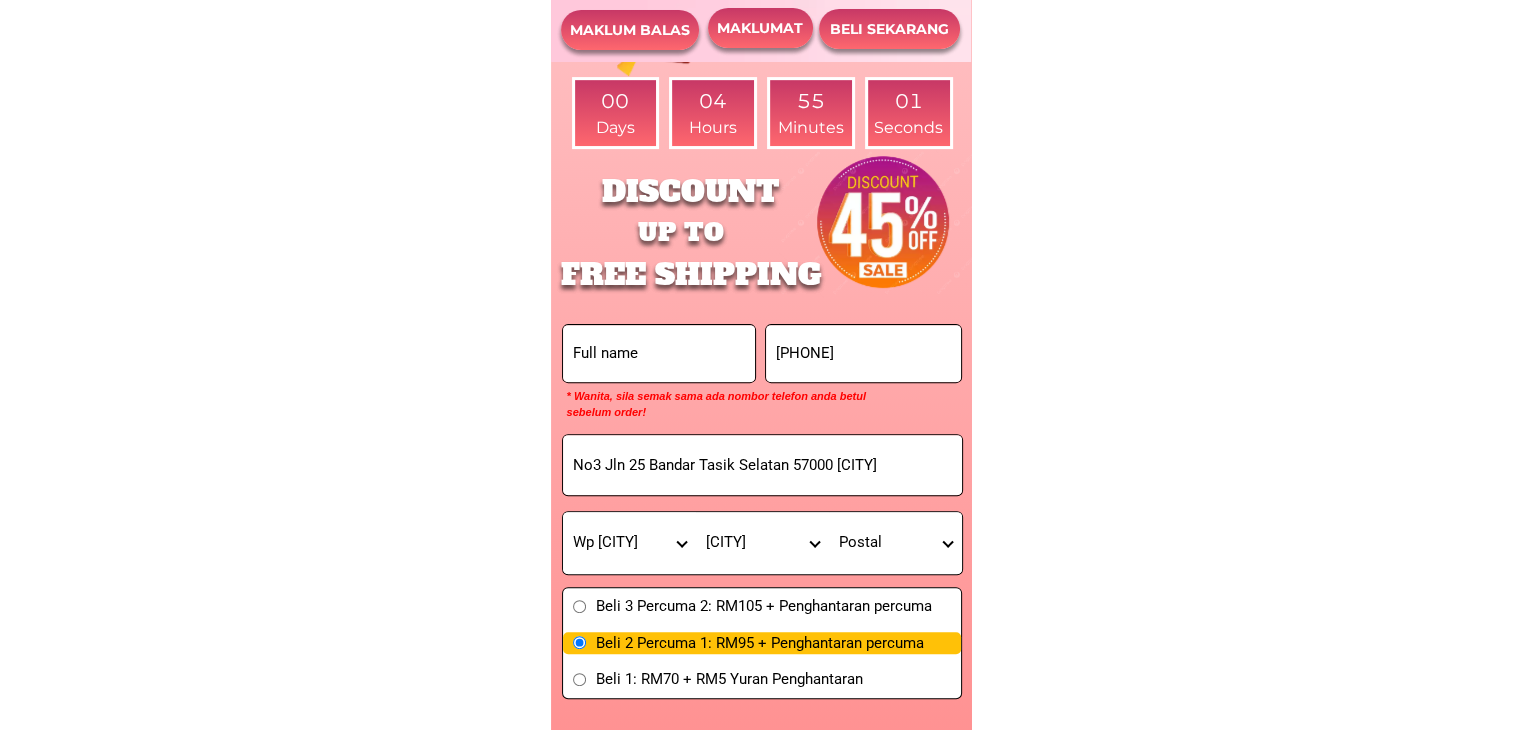 select on "57000" 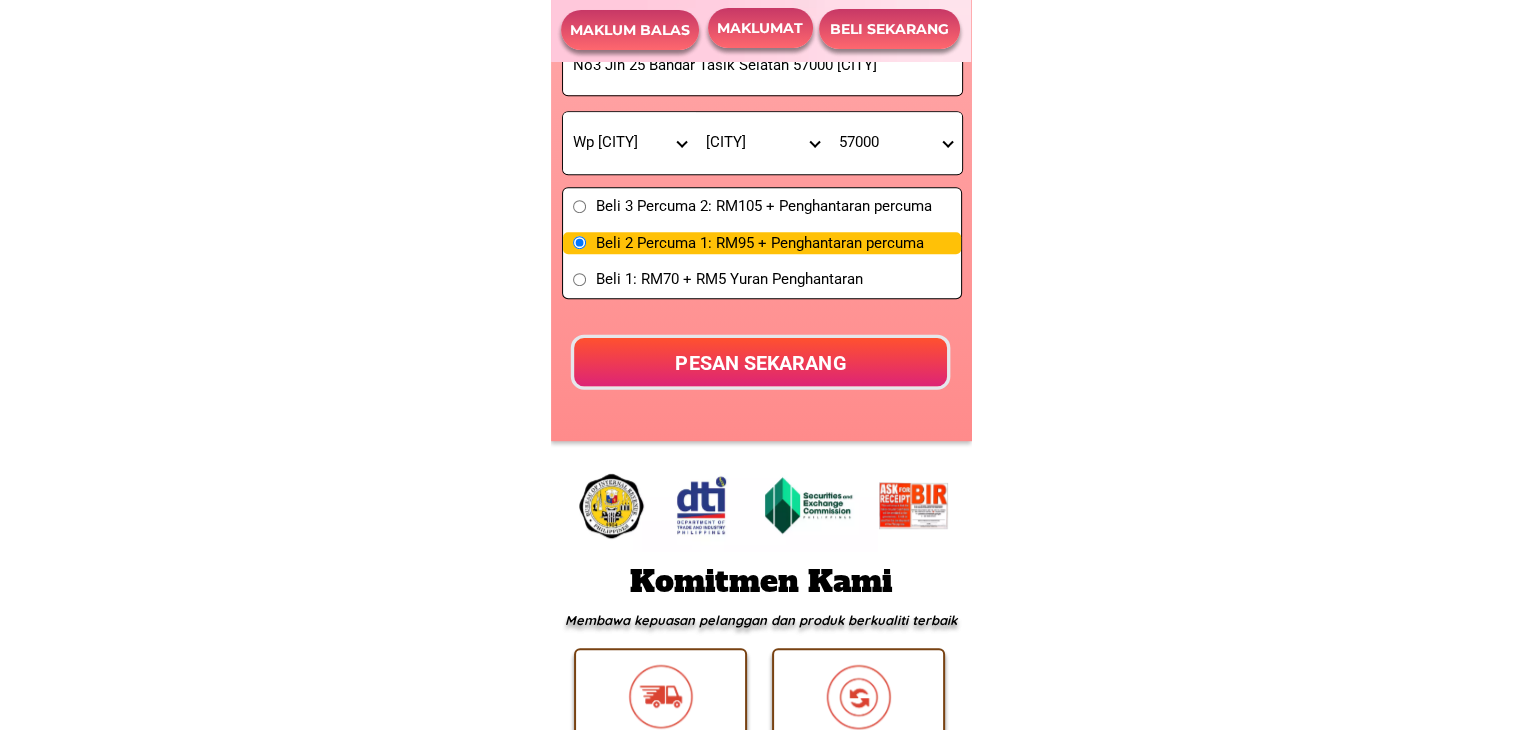 click on "PESAN SEKARANG" at bounding box center (760, 362) 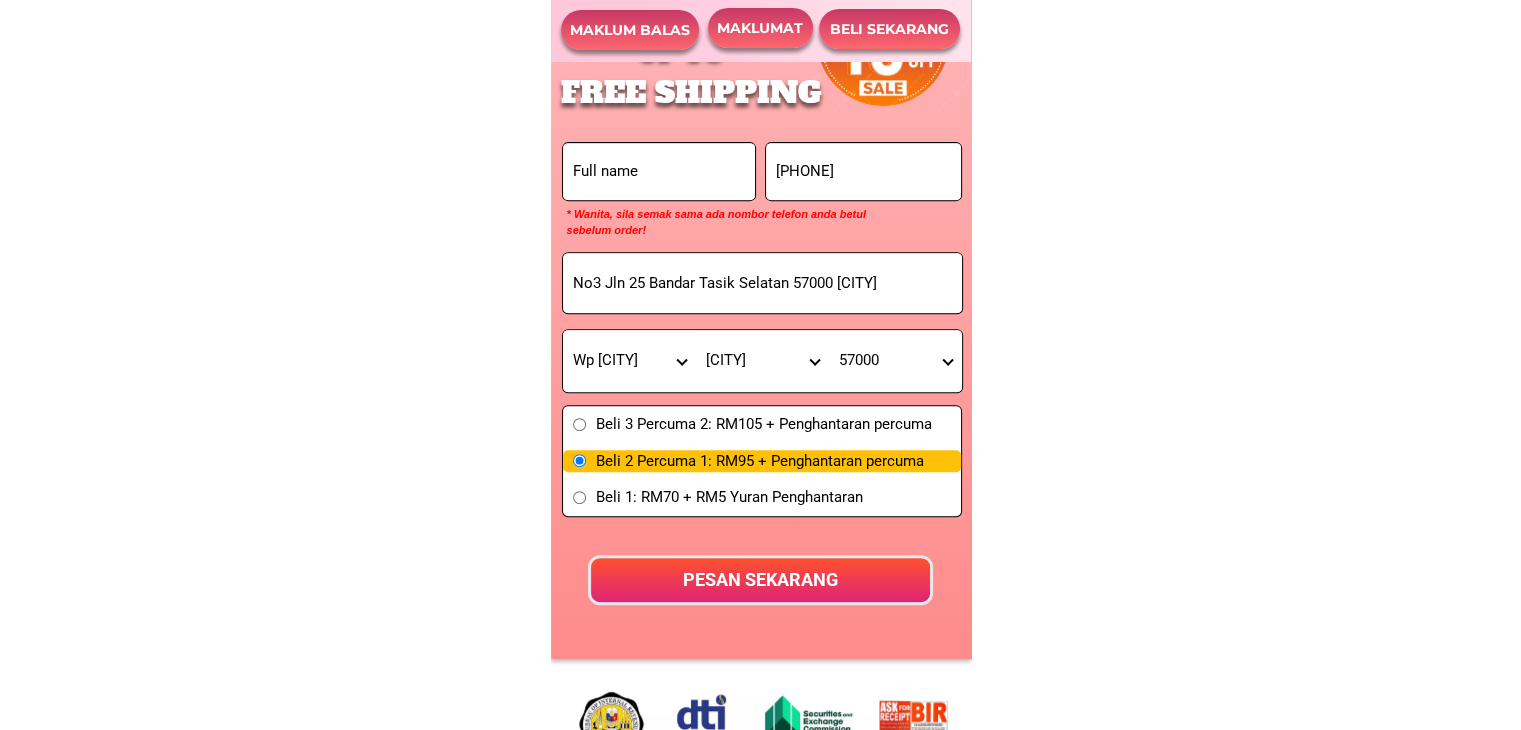 scroll, scrollTop: 8352, scrollLeft: 0, axis: vertical 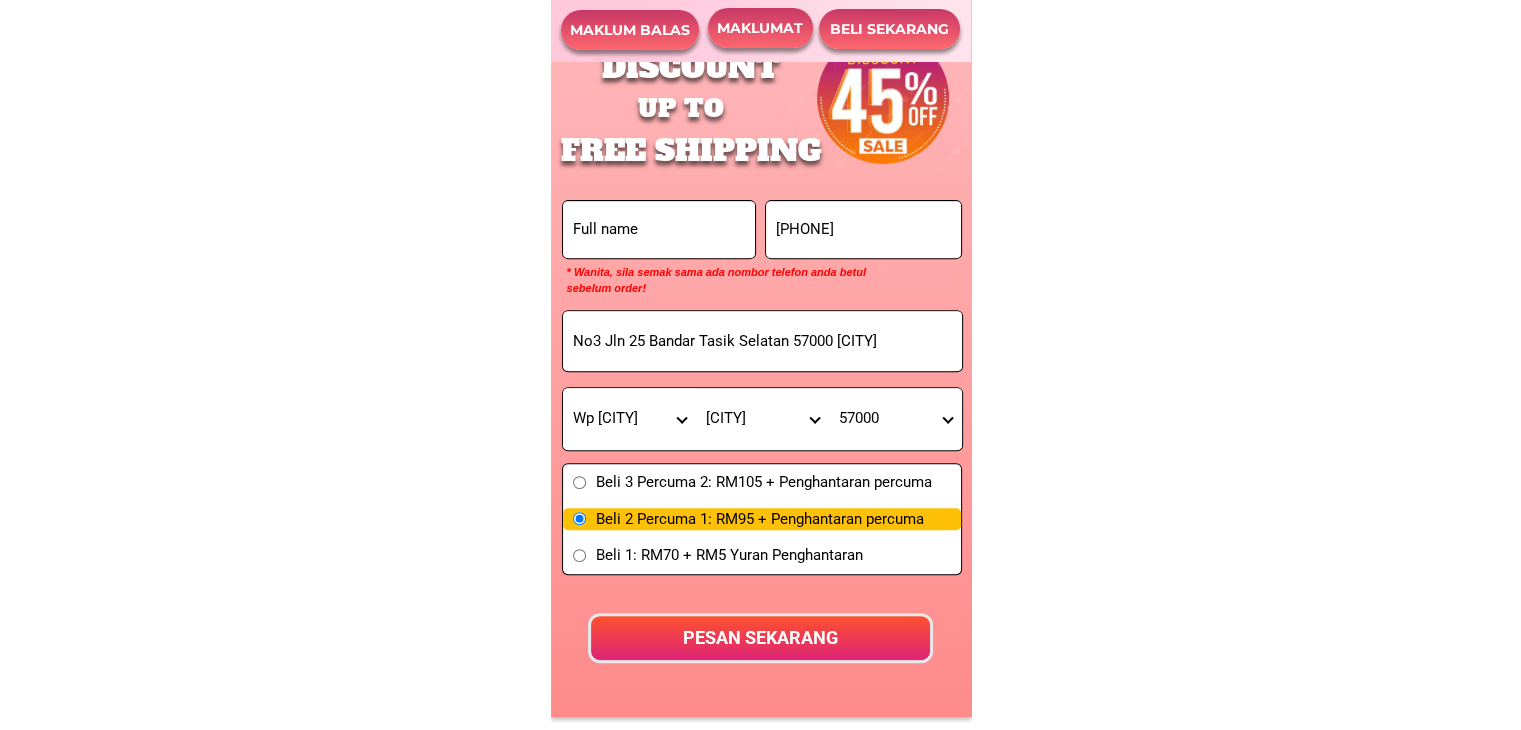 paste on "[NAME]" 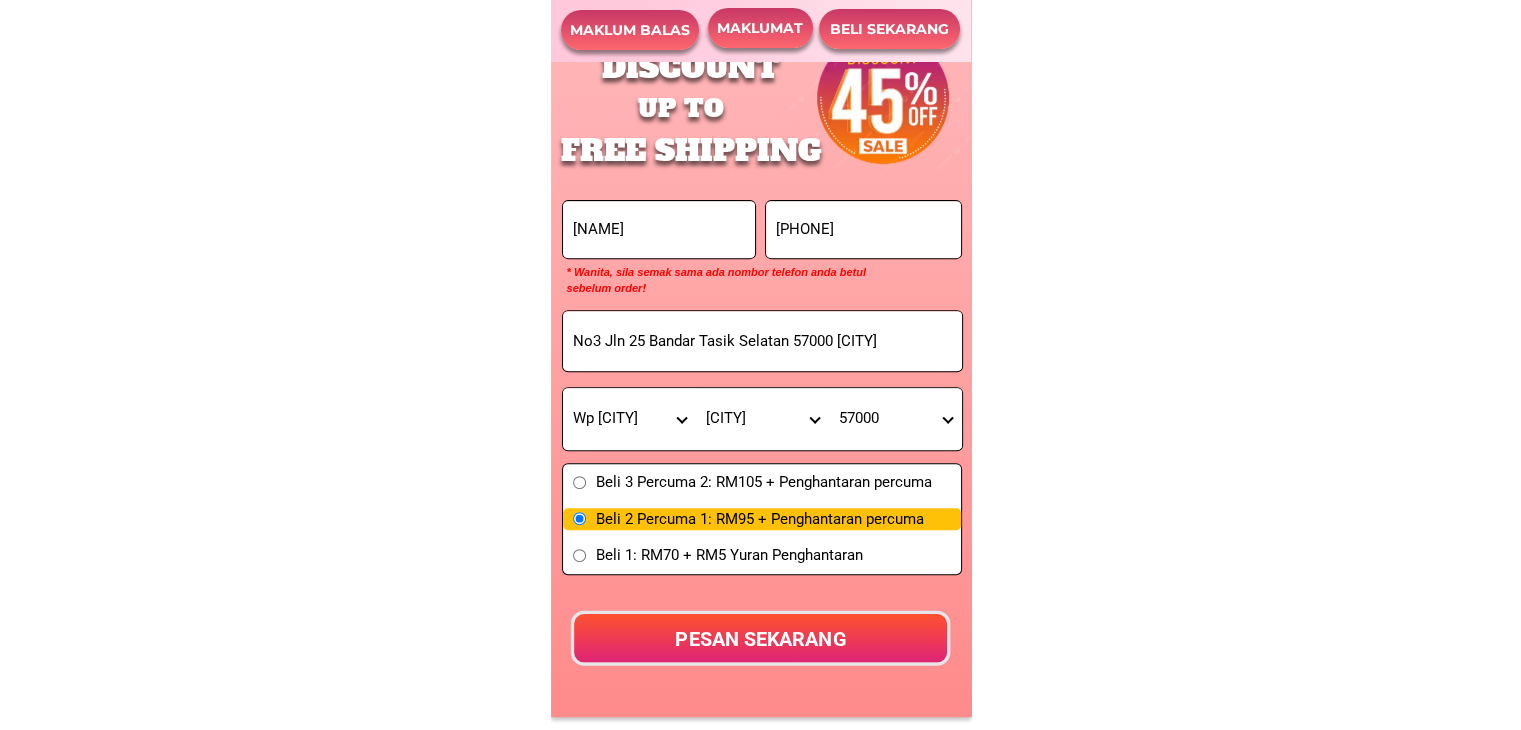 type on "[NAME]" 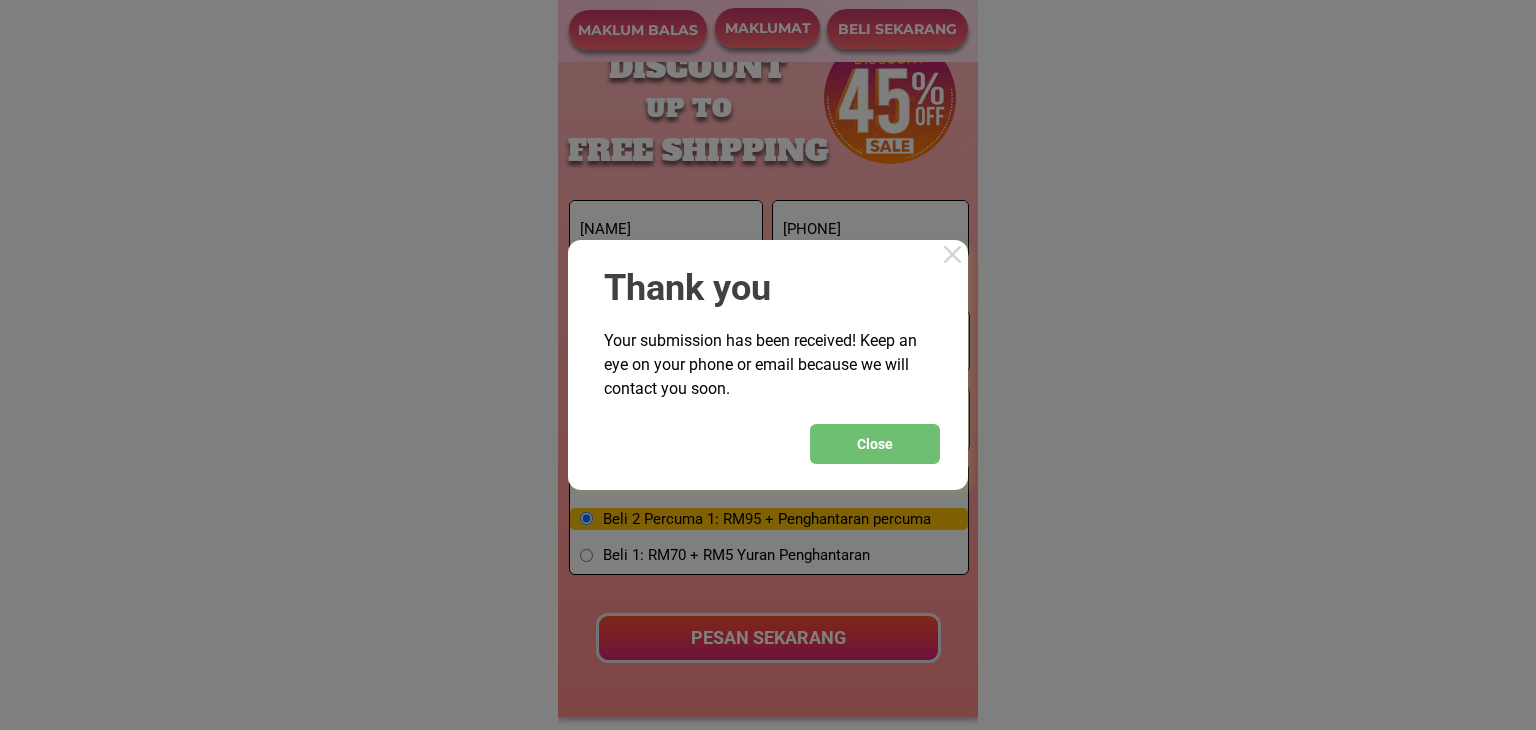 click at bounding box center (952, 254) 